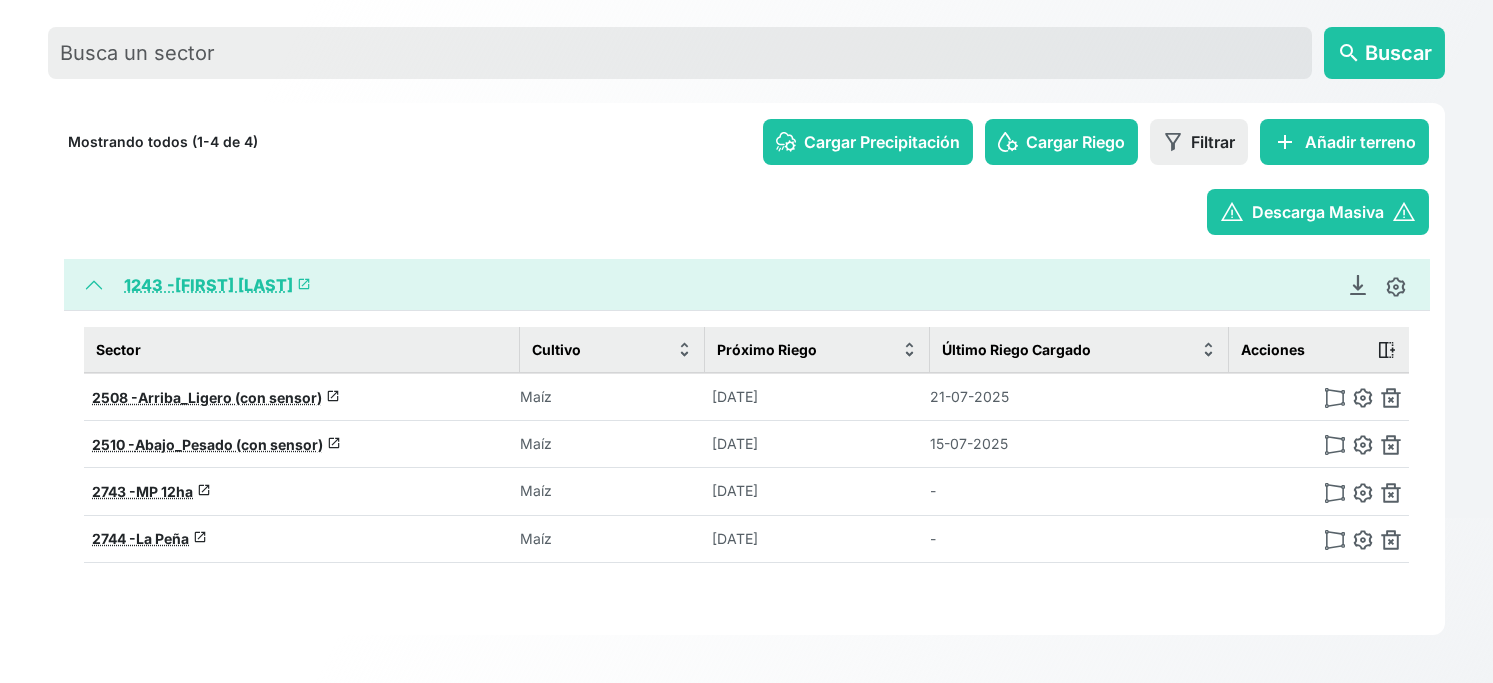 scroll, scrollTop: 0, scrollLeft: 0, axis: both 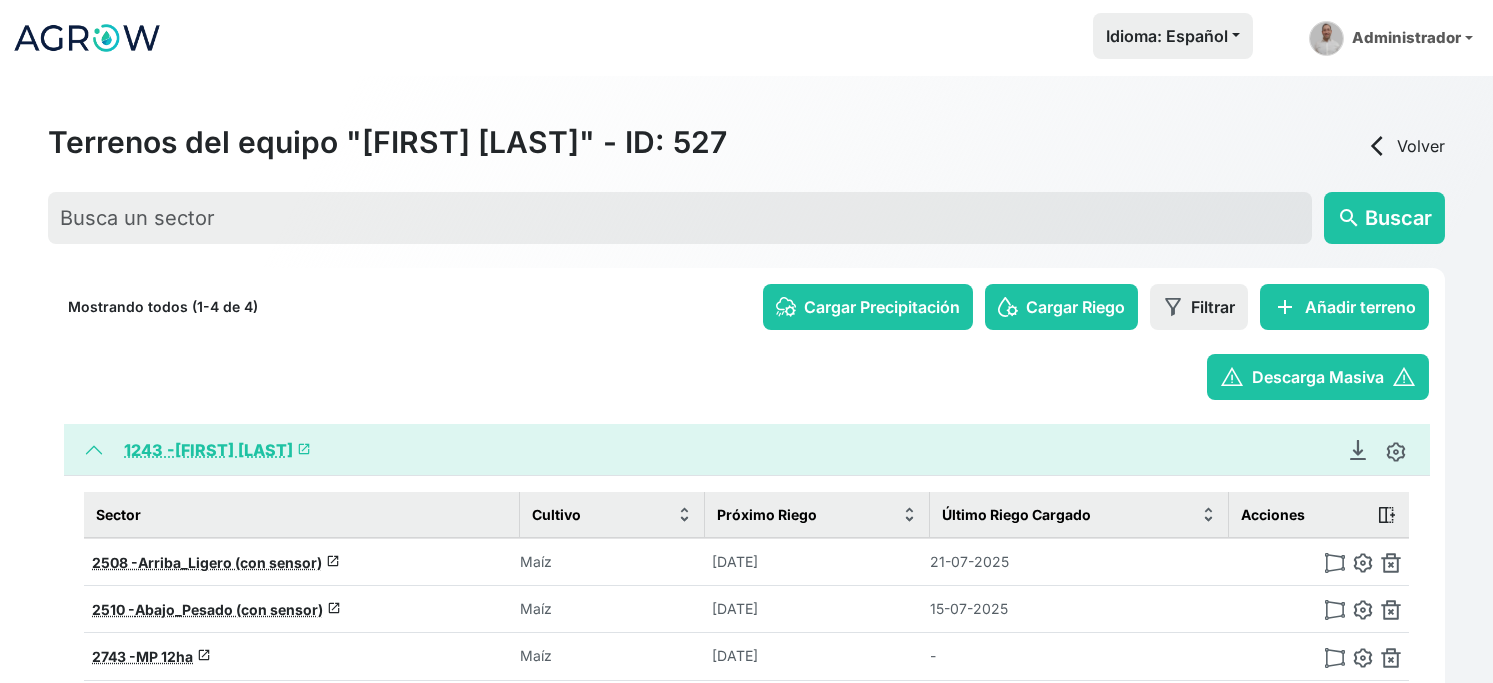 click 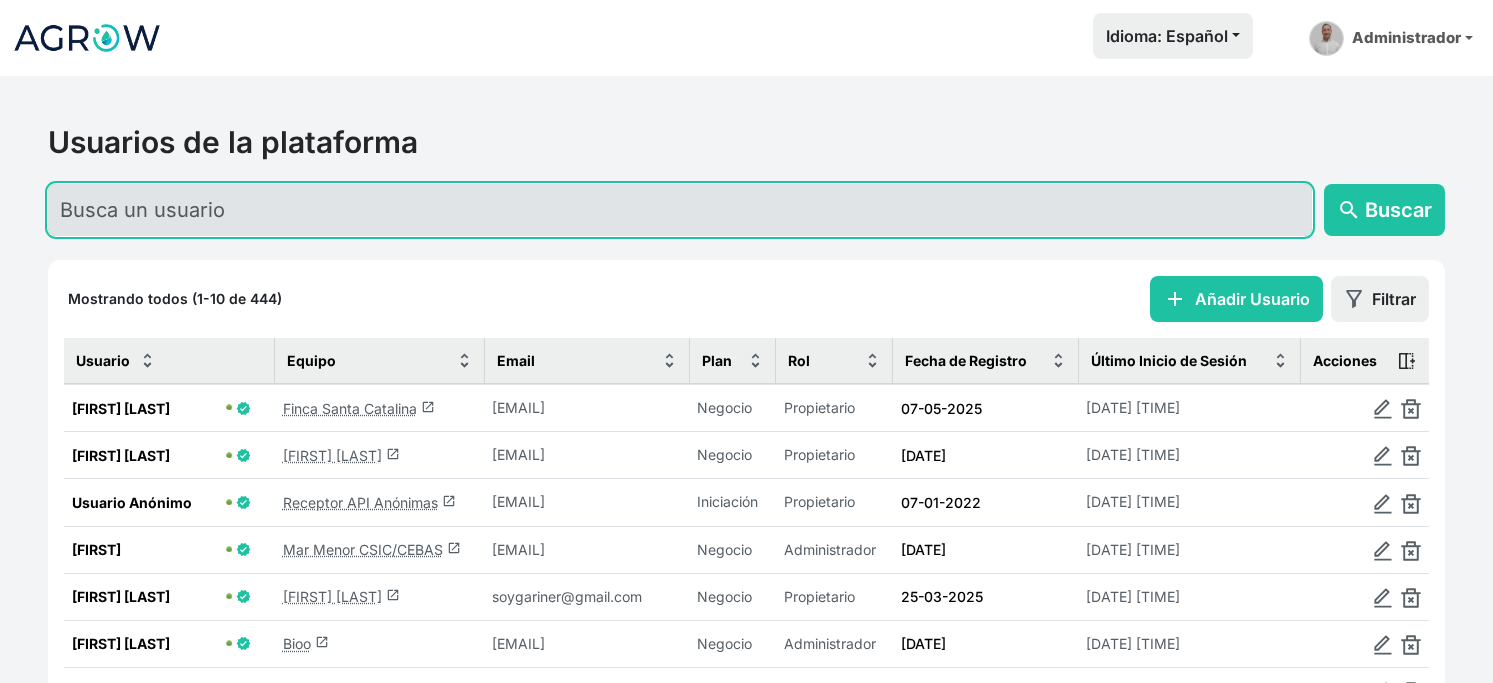 click 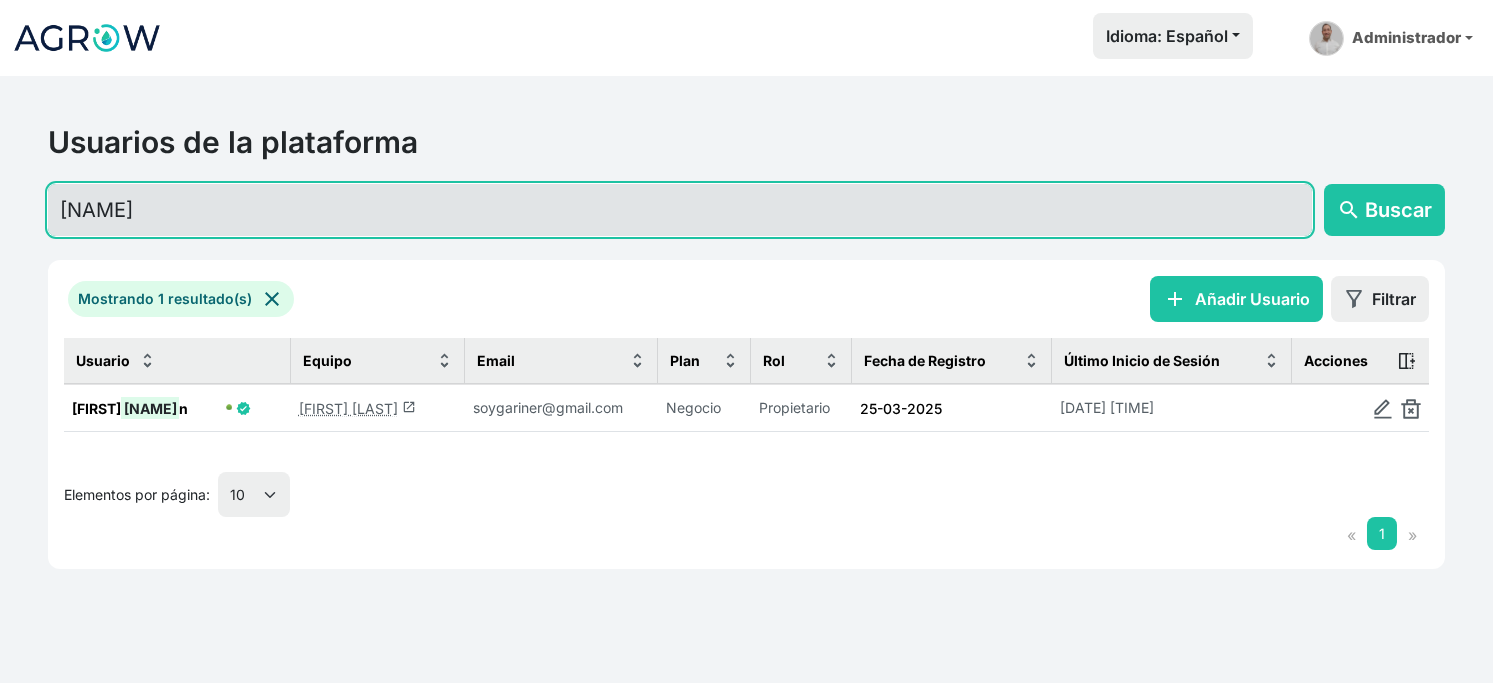 type on "[NAME]" 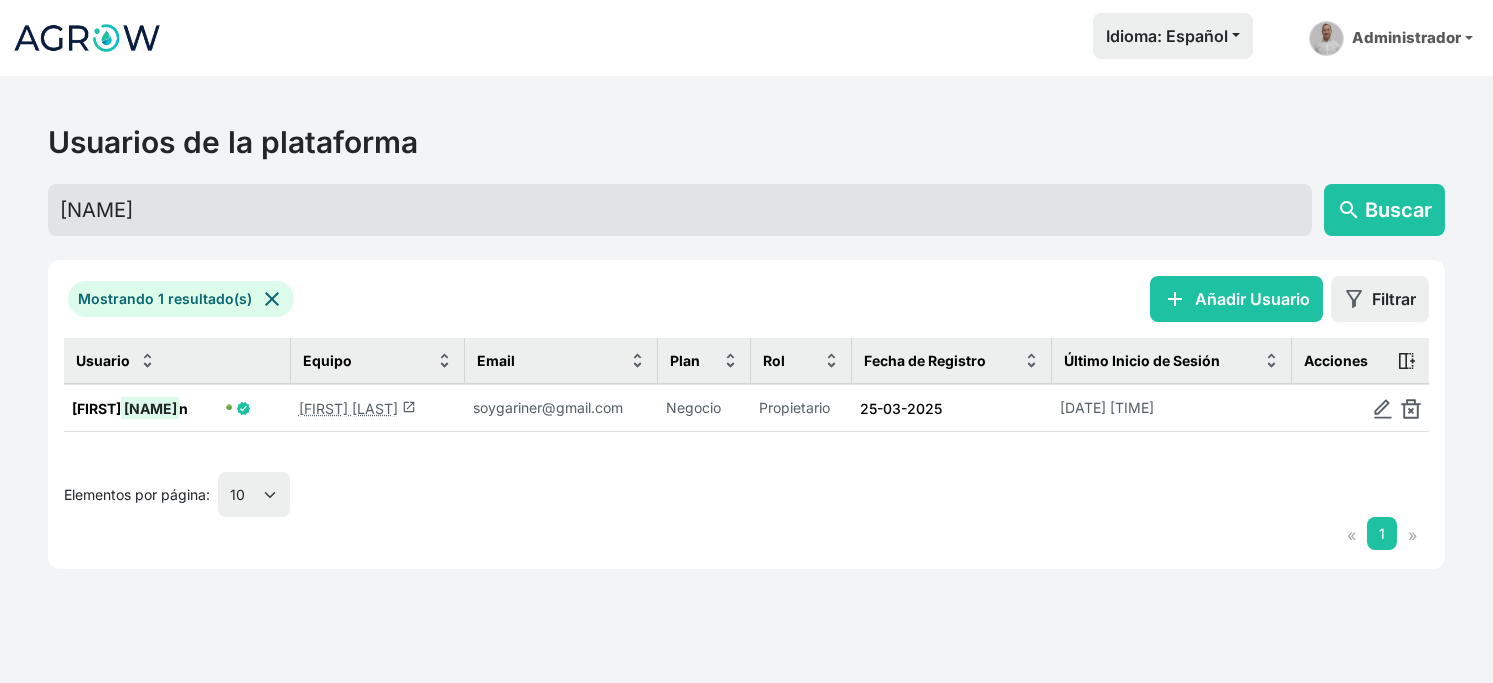 click on "[FIRST] [LAST]  launch" 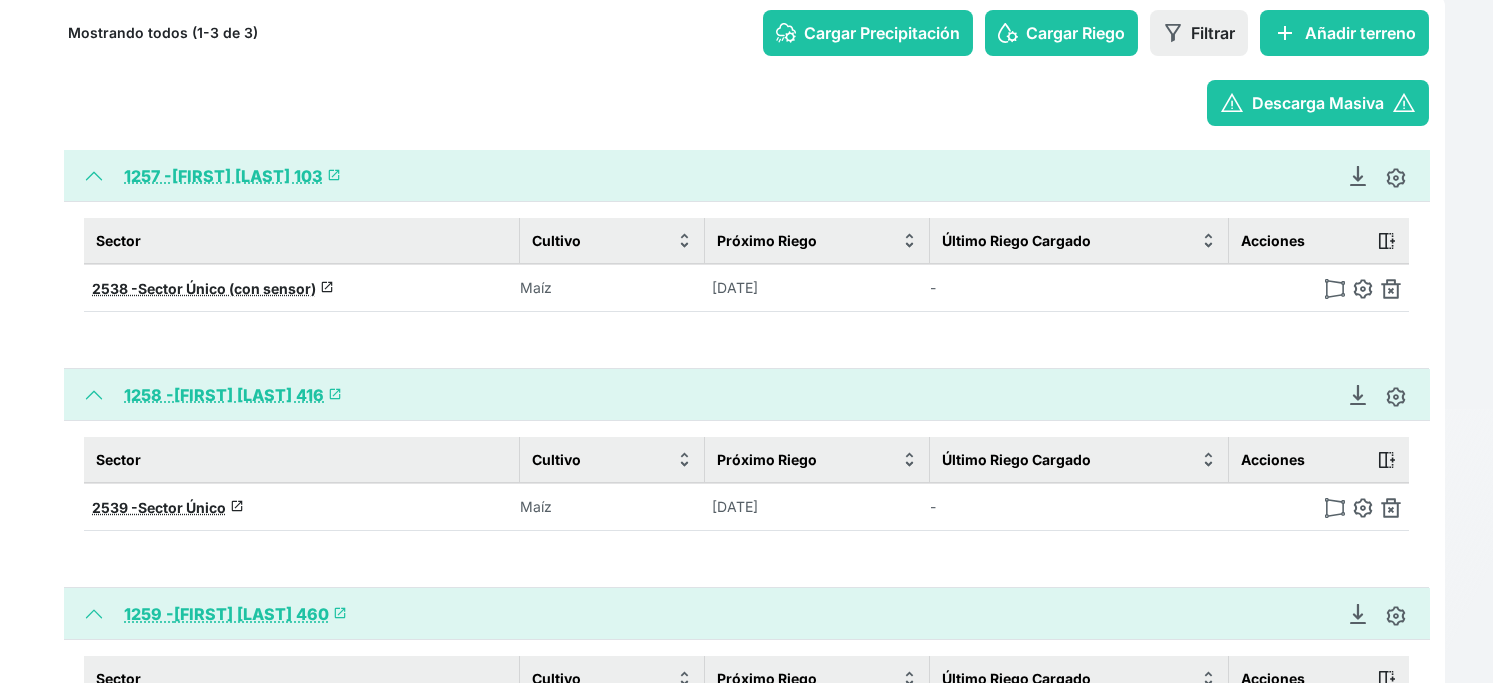 scroll, scrollTop: 333, scrollLeft: 0, axis: vertical 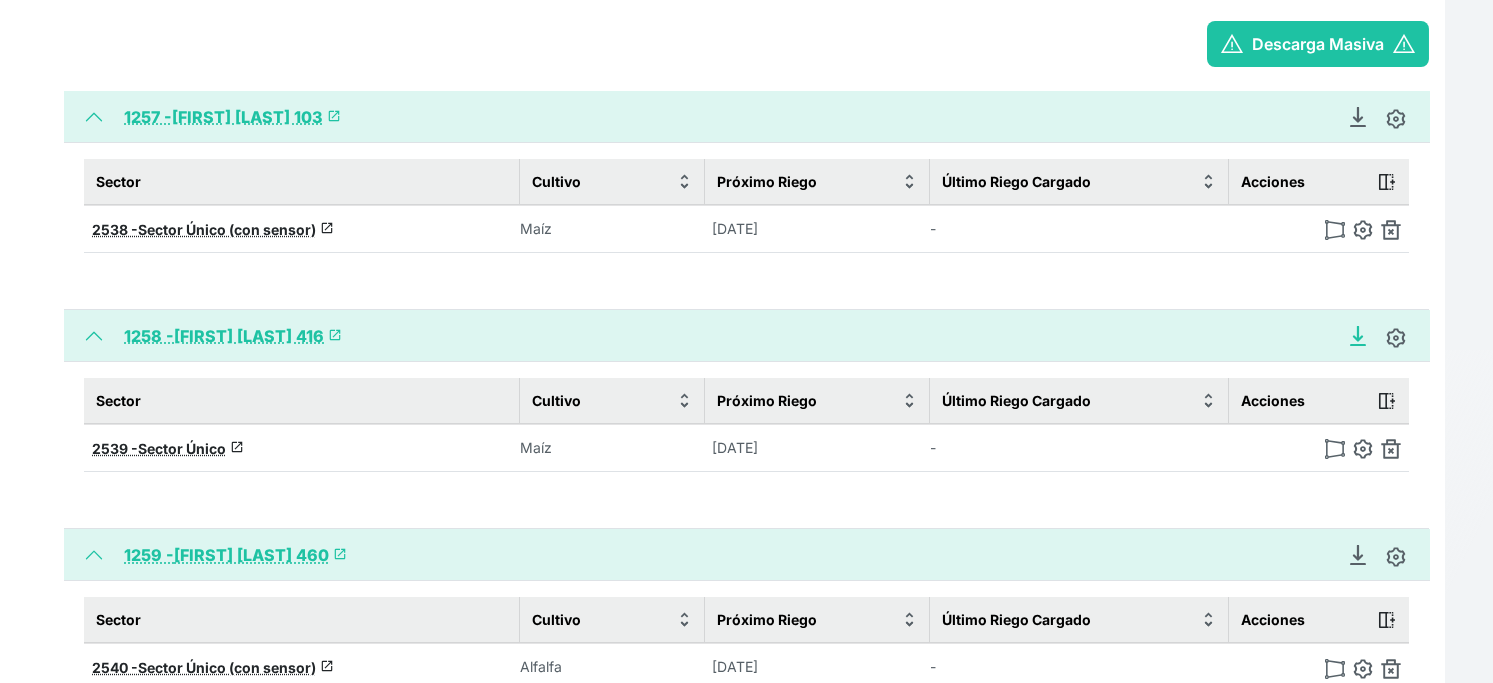 click 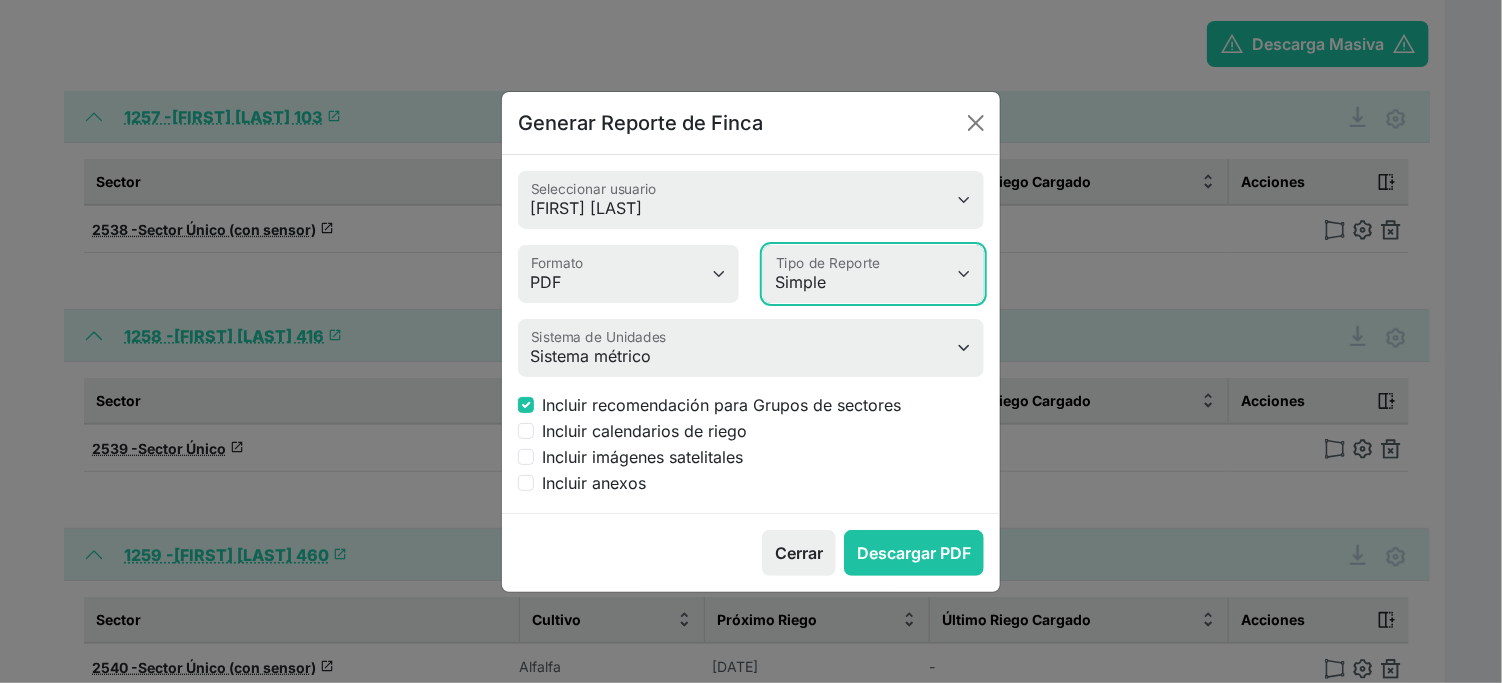 click on "Simple   Avanzado" at bounding box center [873, 274] 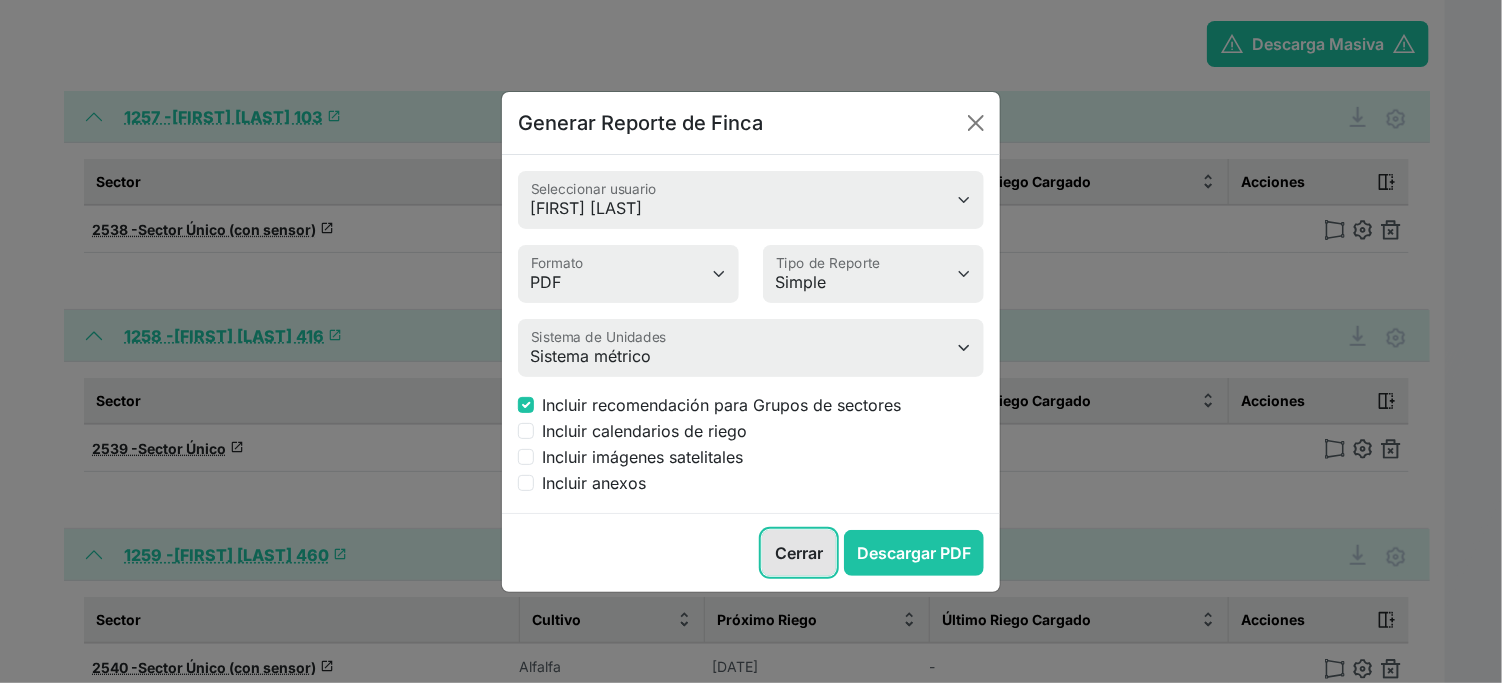 click on "Cerrar" at bounding box center (799, 553) 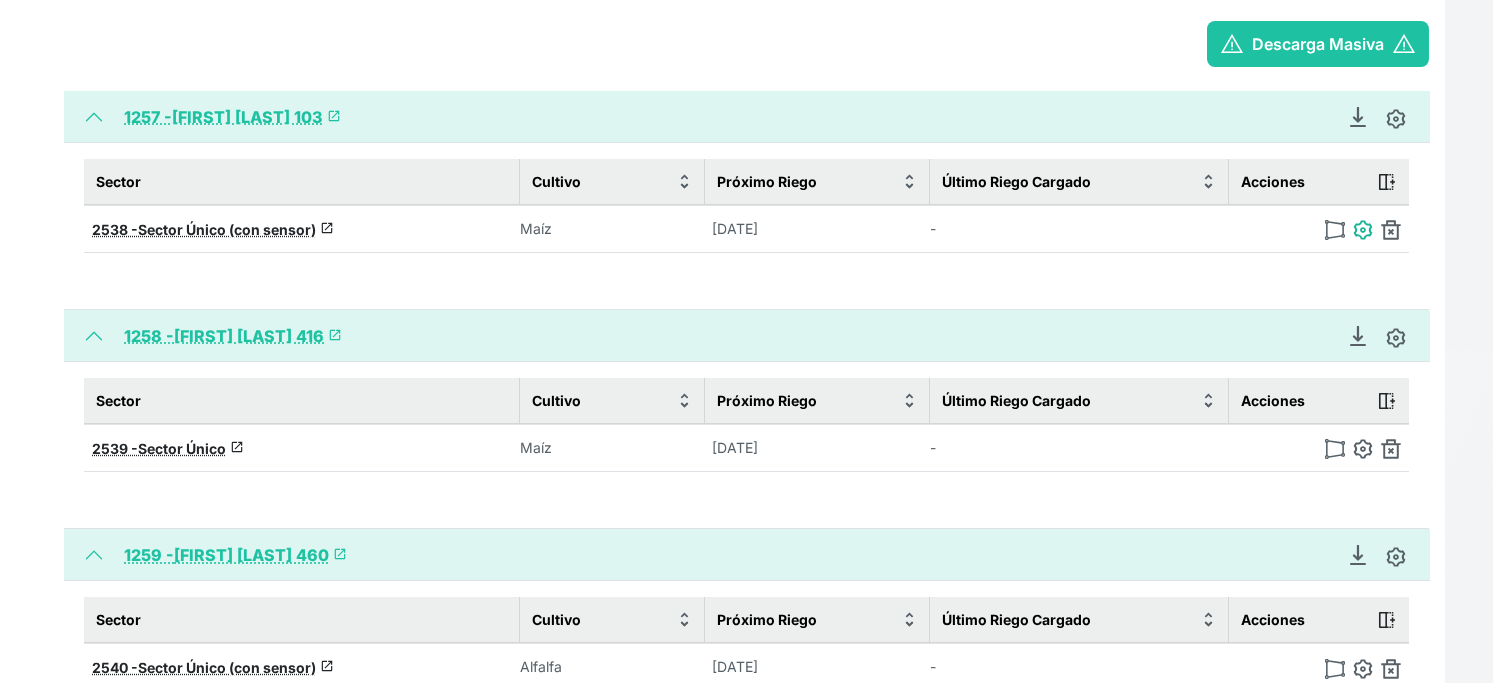 click at bounding box center [1363, 230] 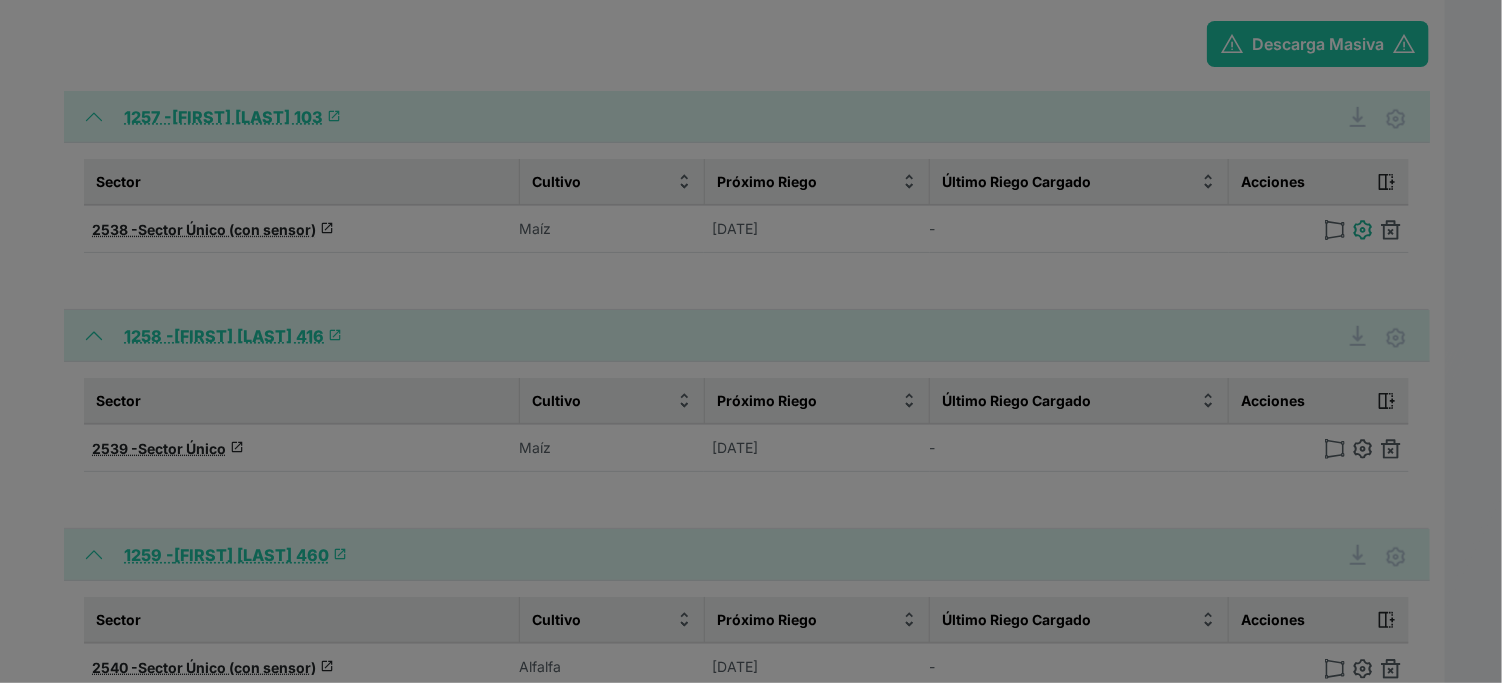 type on "Sector Único (con sensor)" 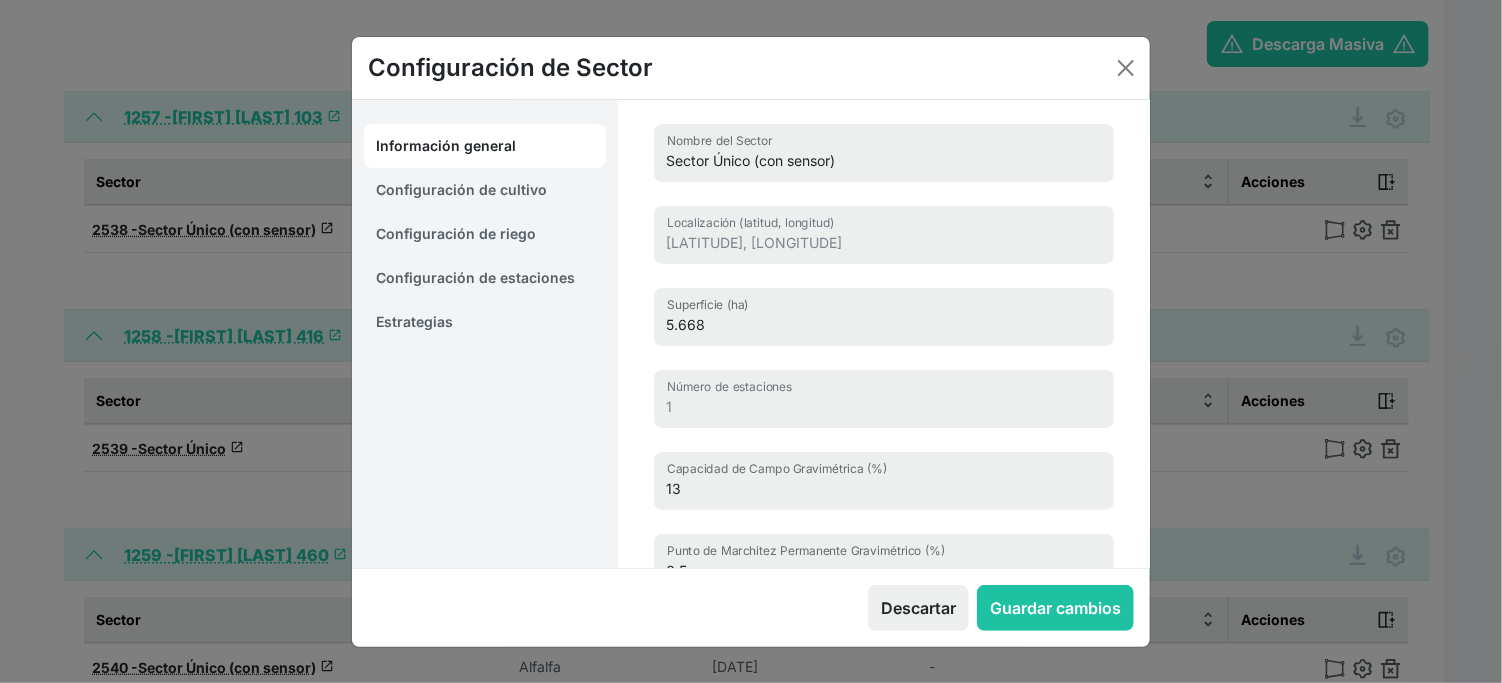 click on "Estrategias" at bounding box center [485, 322] 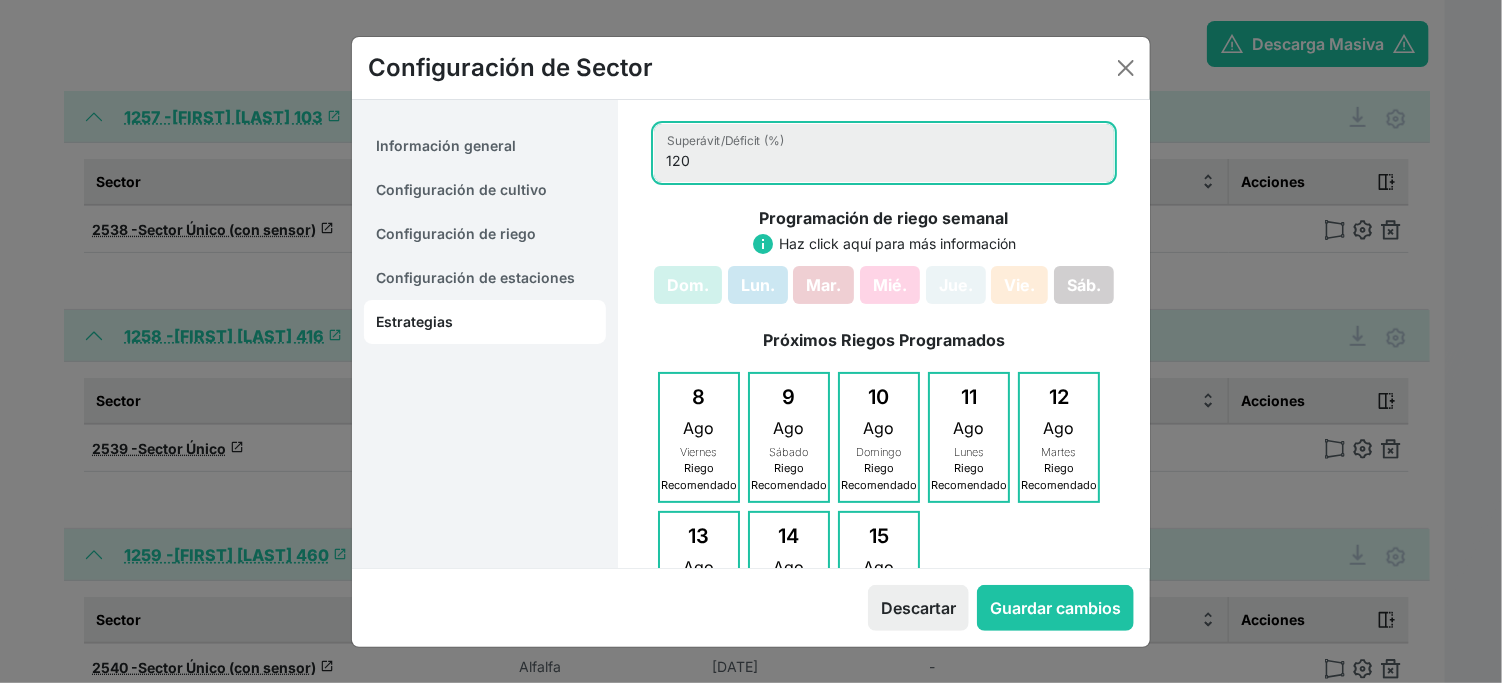 drag, startPoint x: 709, startPoint y: 178, endPoint x: 680, endPoint y: 183, distance: 29.427877 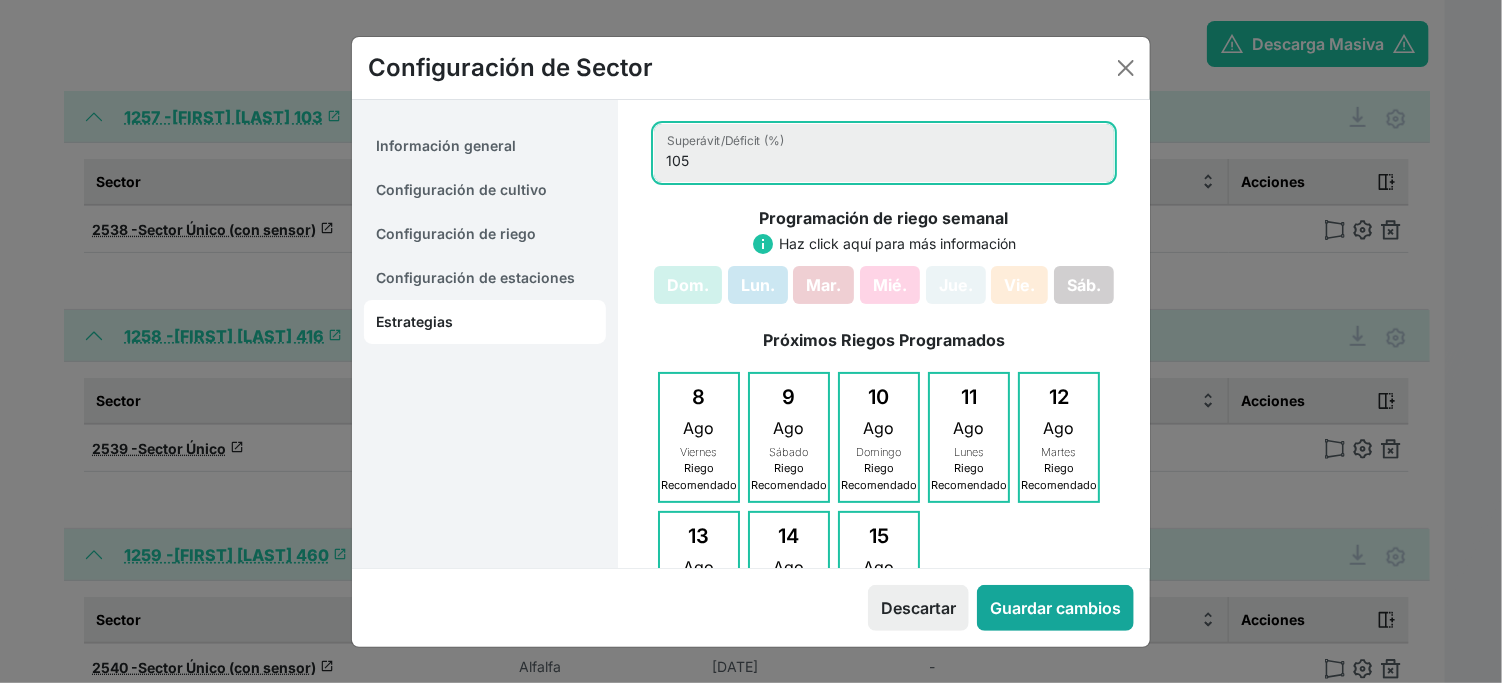 type on "105" 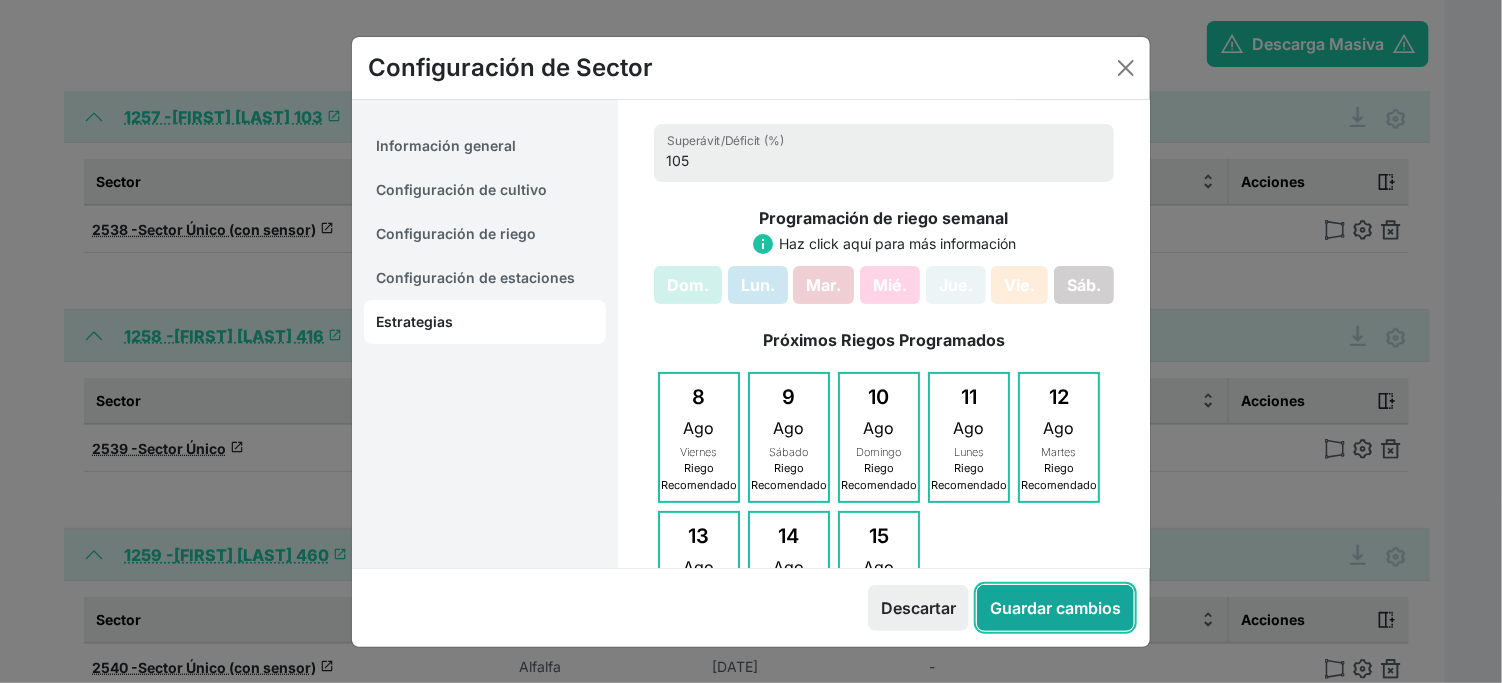 click on "Guardar cambios" at bounding box center [1055, 608] 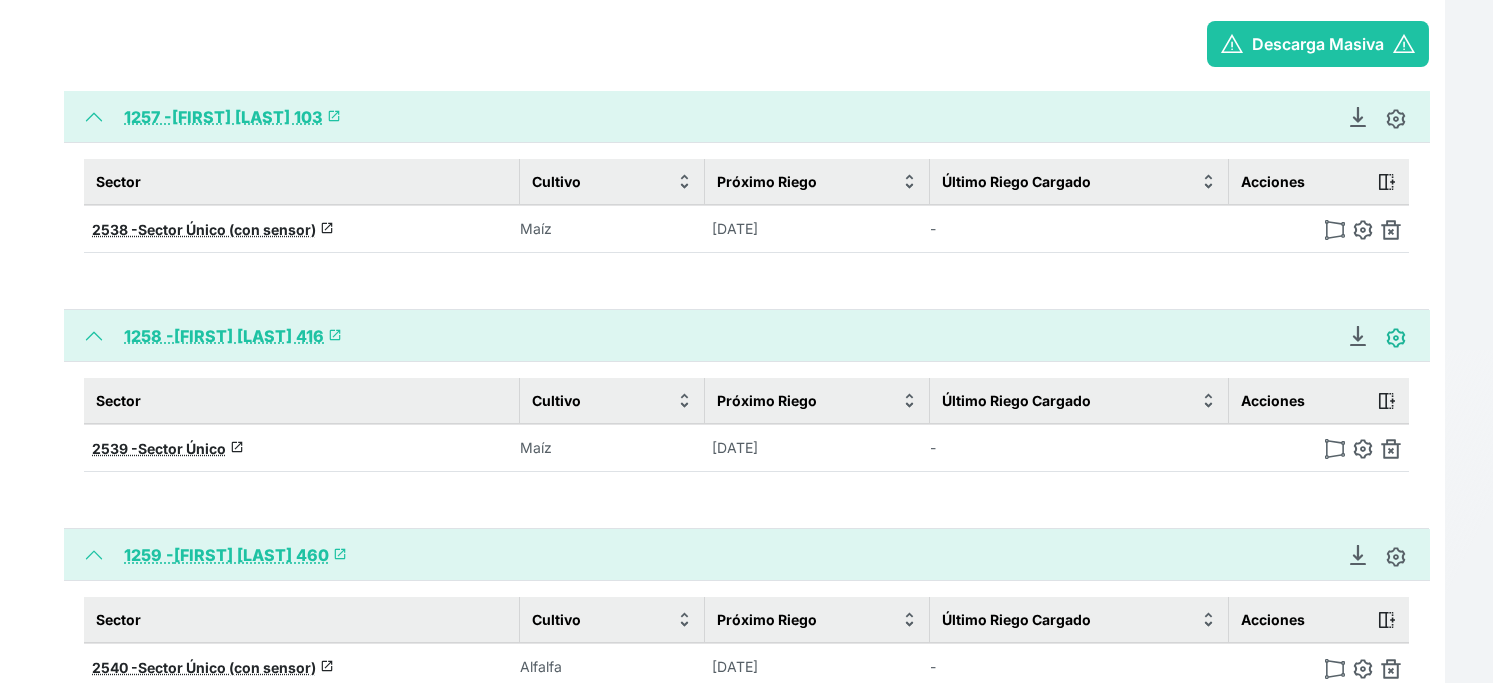 click at bounding box center (1396, 338) 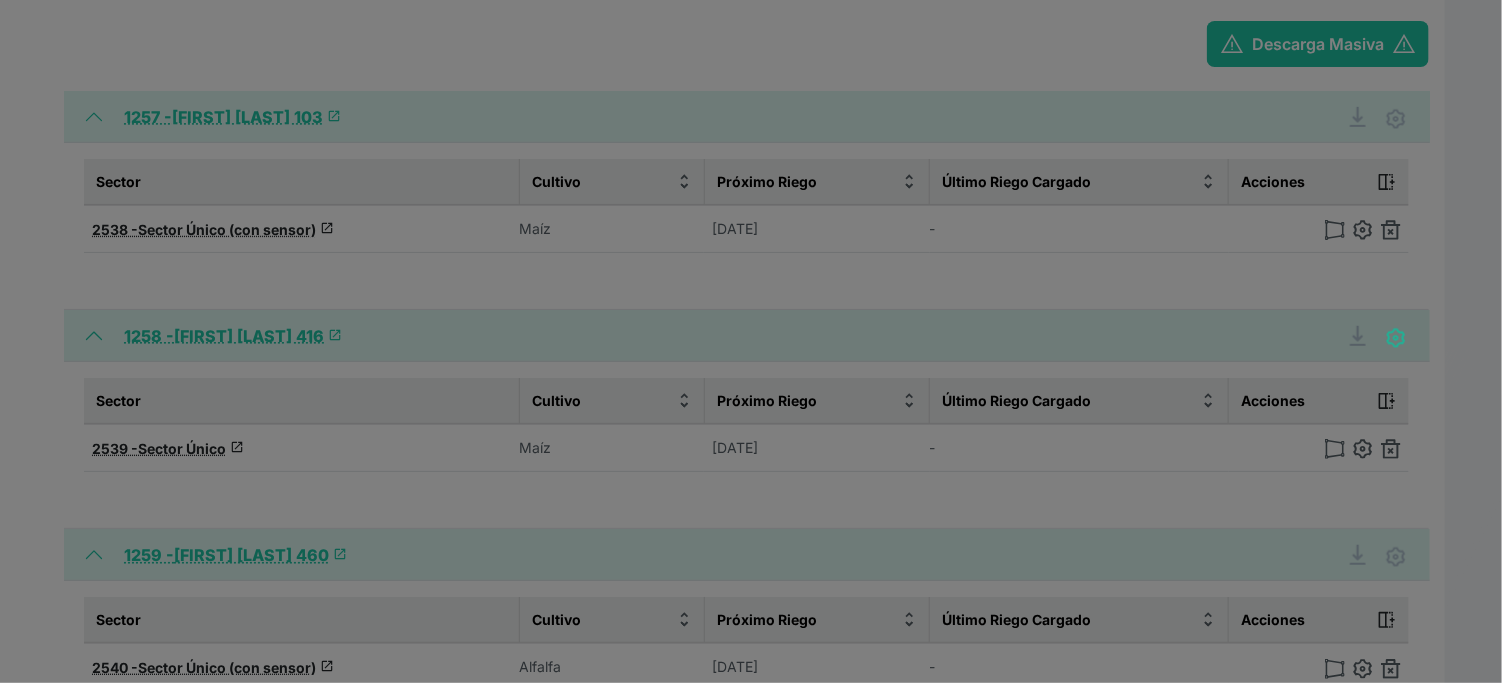 type on "[FIRST] [LAST] 416" 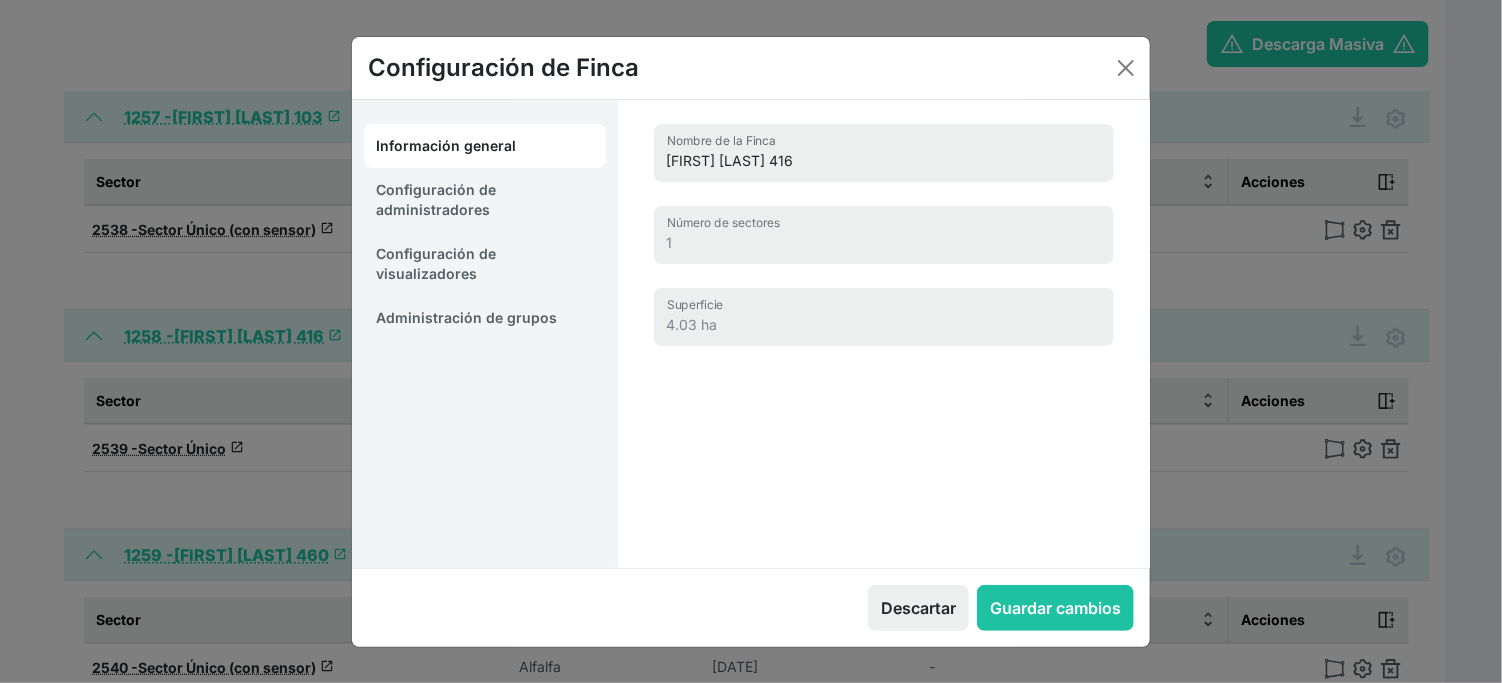 click on "Administración de grupos" at bounding box center (485, 318) 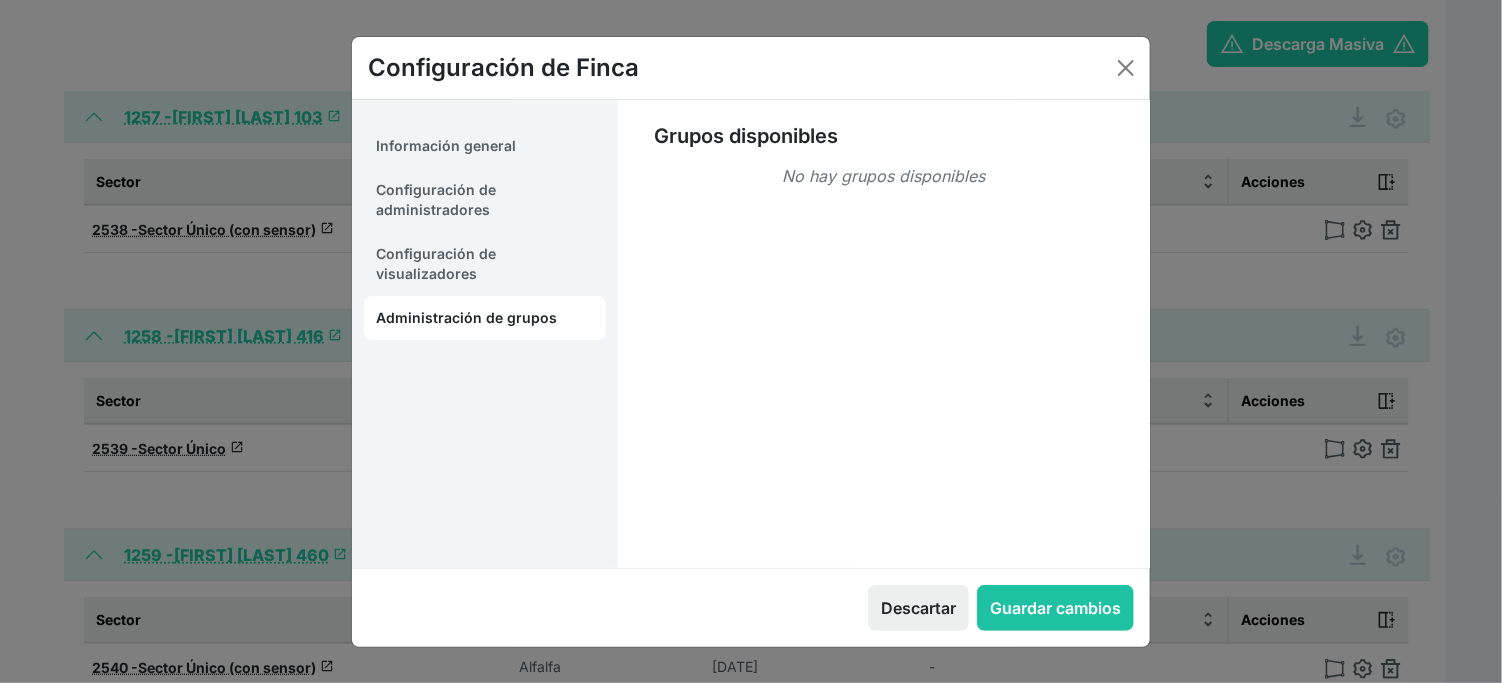 click on "Configuración de visualizadores" at bounding box center (485, 264) 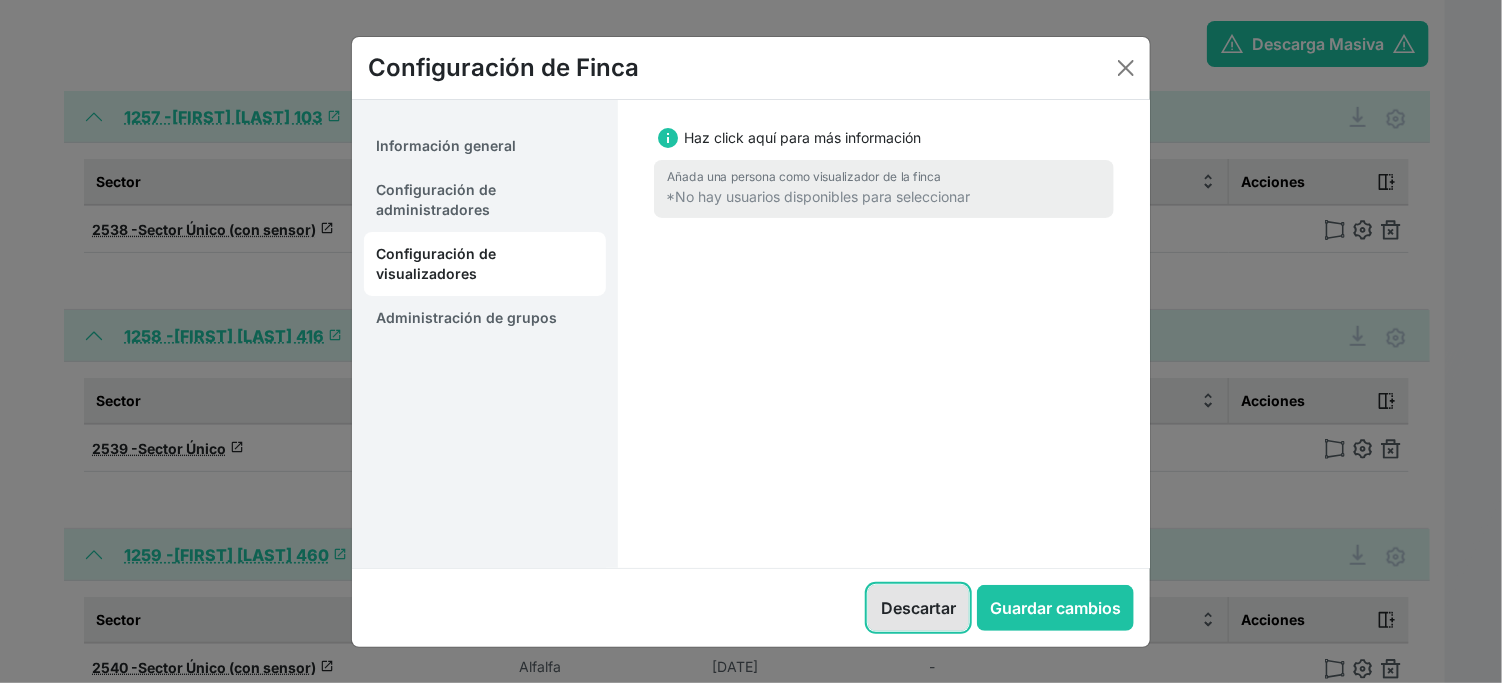 click on "Descartar" at bounding box center (918, 608) 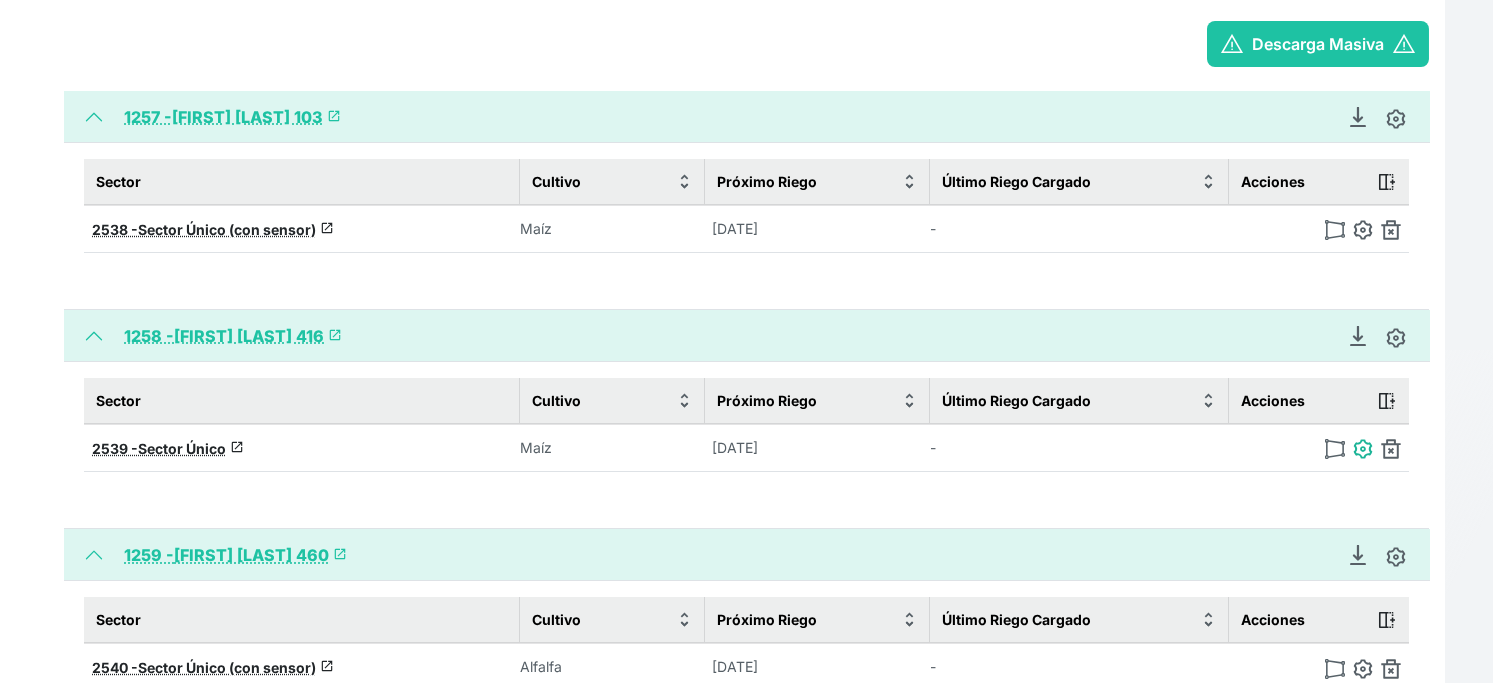 click at bounding box center (1363, 449) 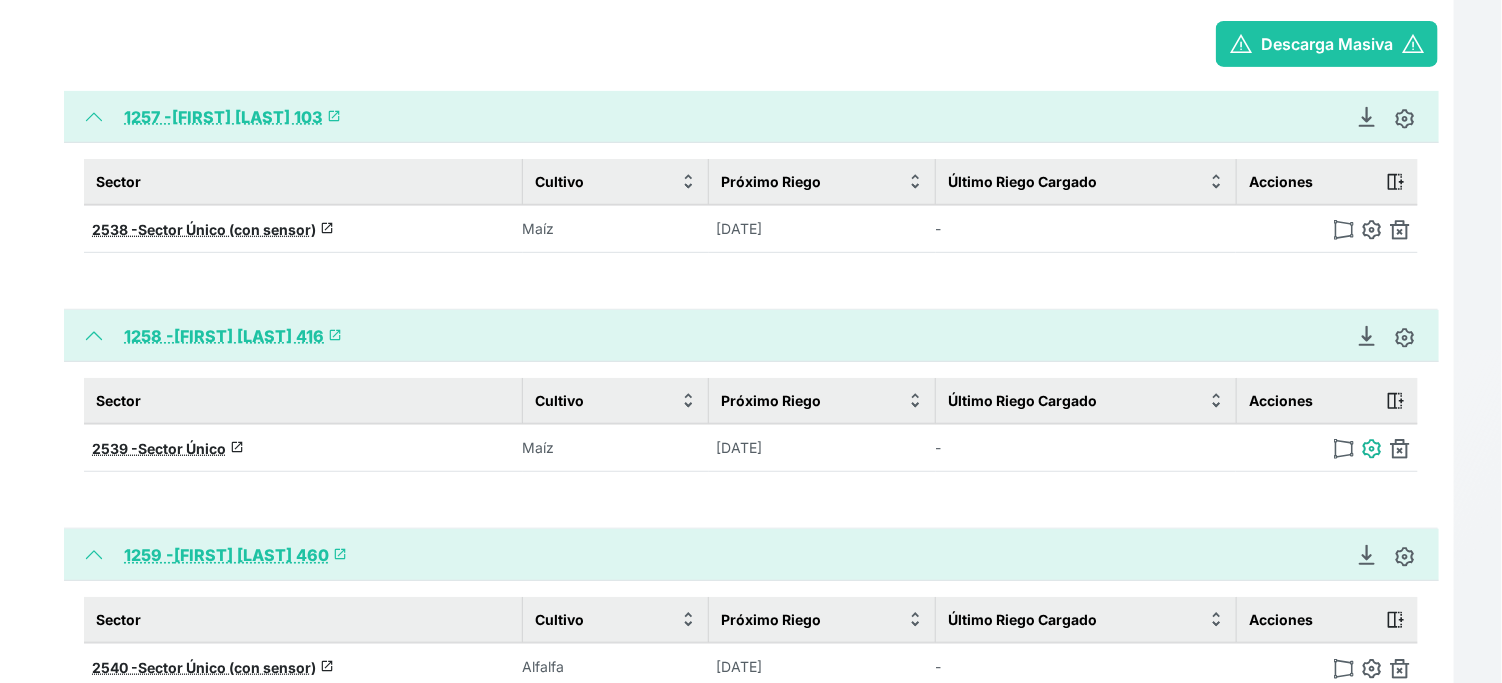 type on "Sector Único" 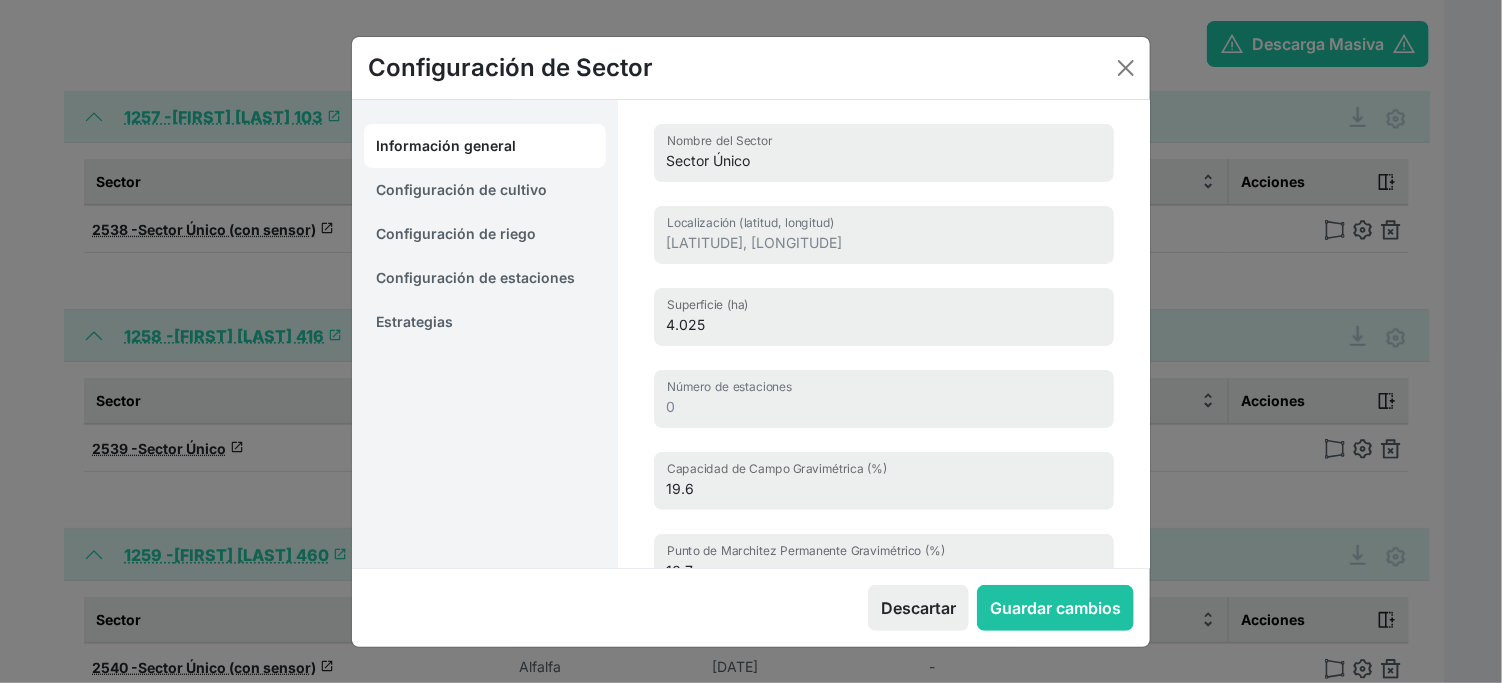 click on "Estrategias" at bounding box center (485, 322) 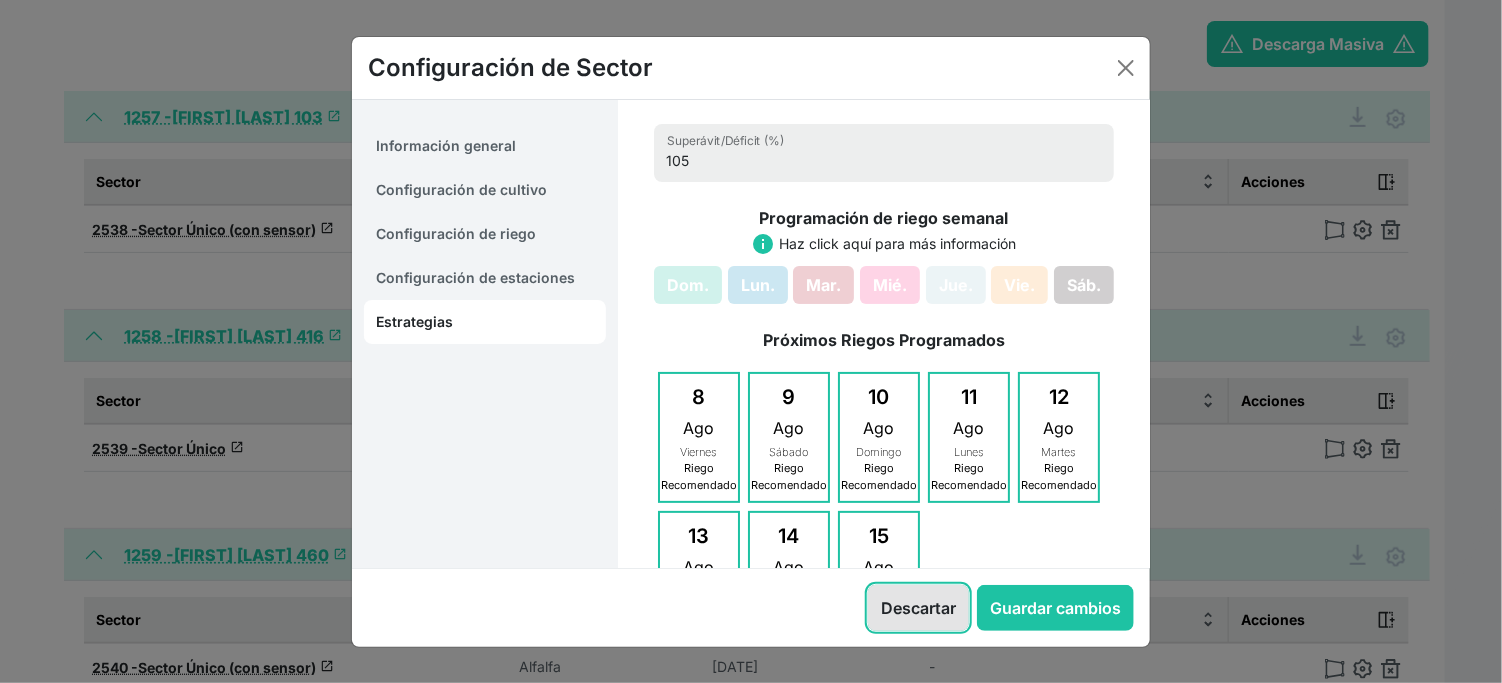 click on "Descartar" at bounding box center [918, 608] 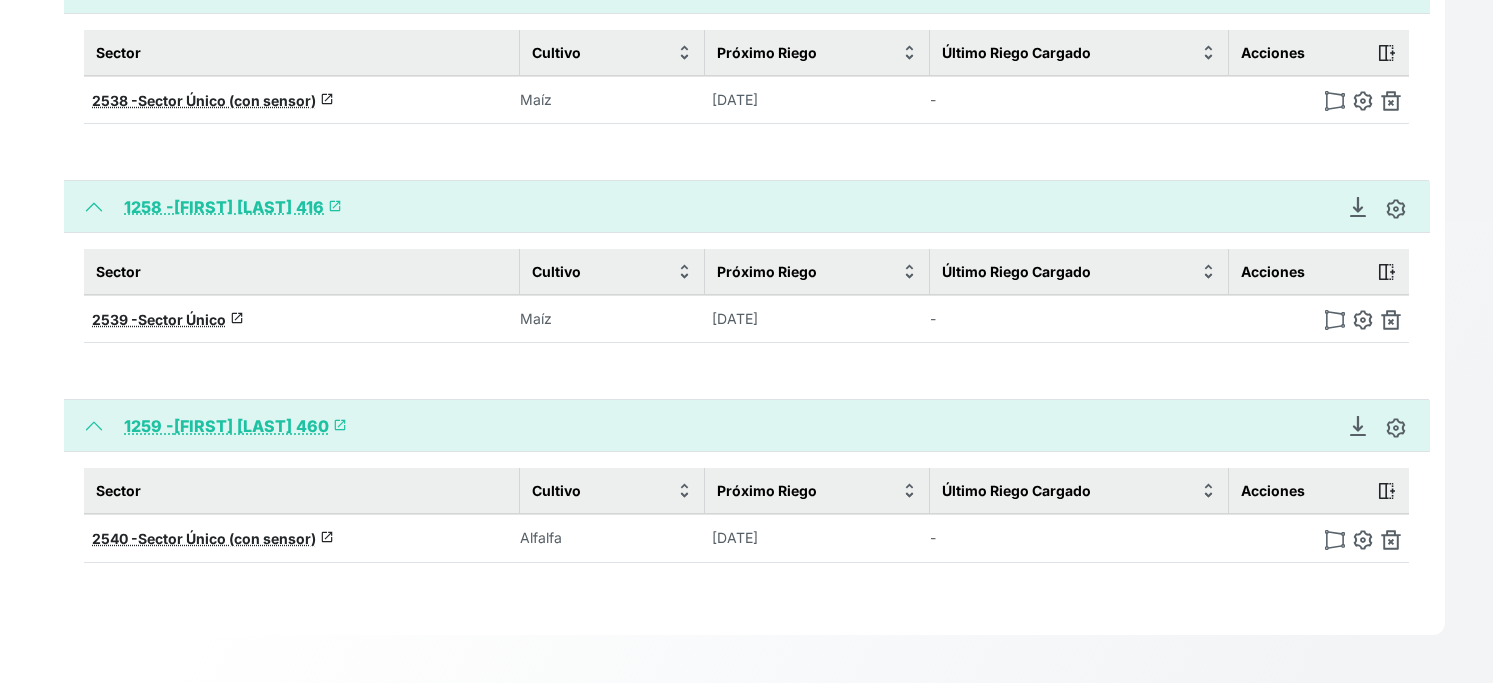 scroll, scrollTop: 555, scrollLeft: 0, axis: vertical 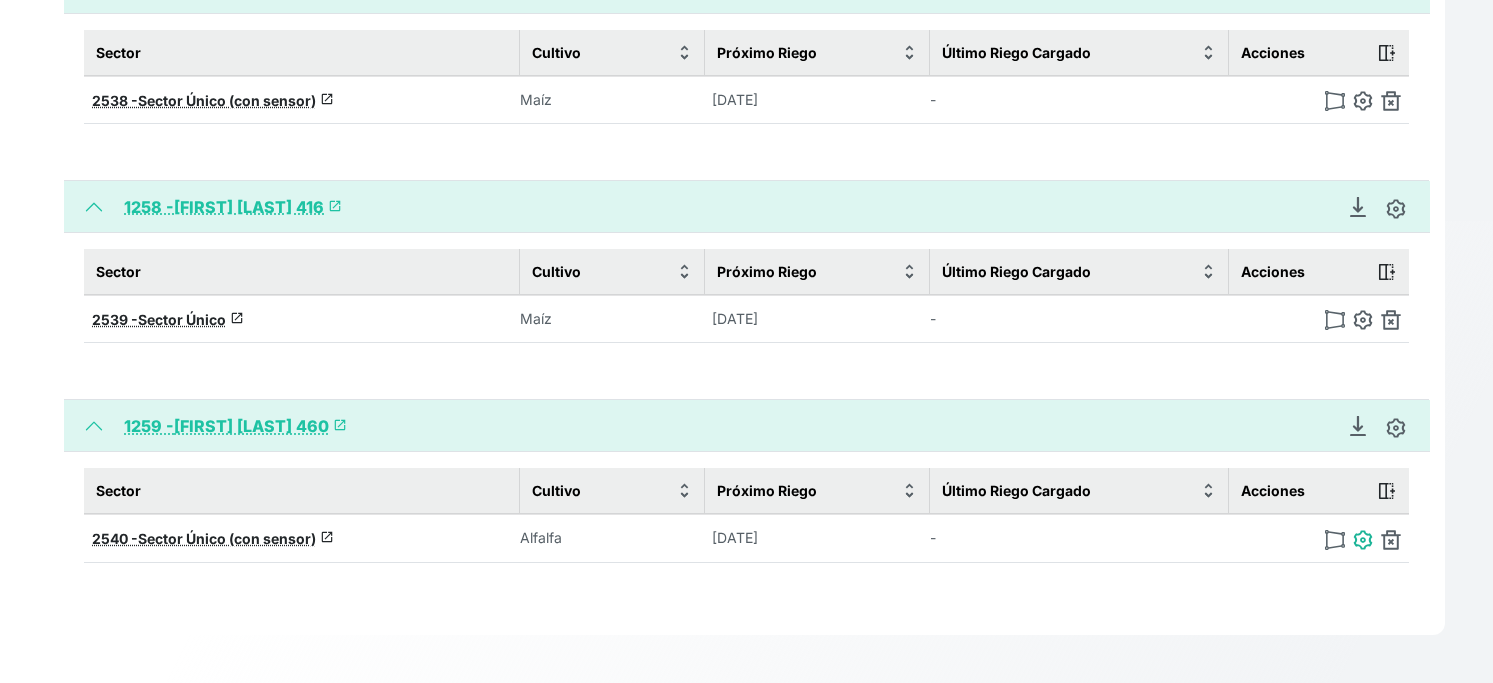 click at bounding box center [1363, 540] 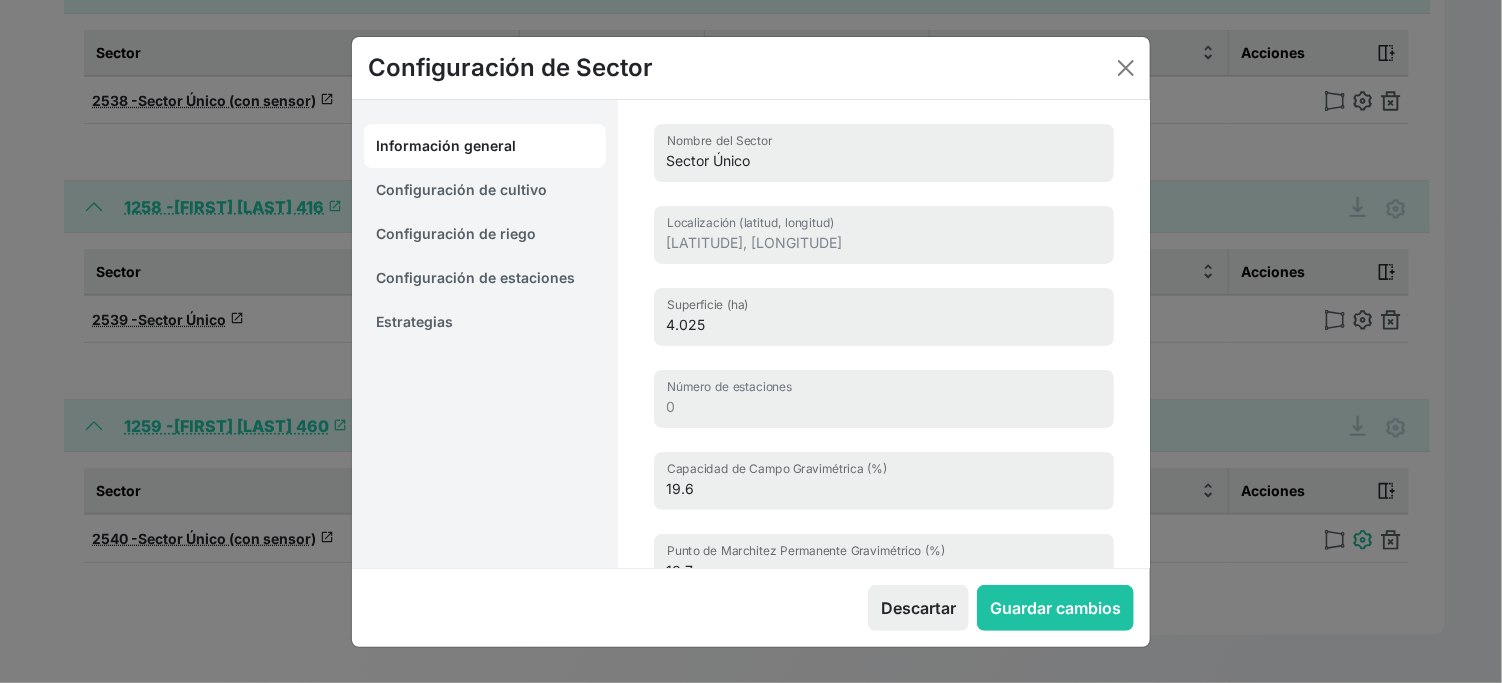 type on "Sector Único (con sensor)" 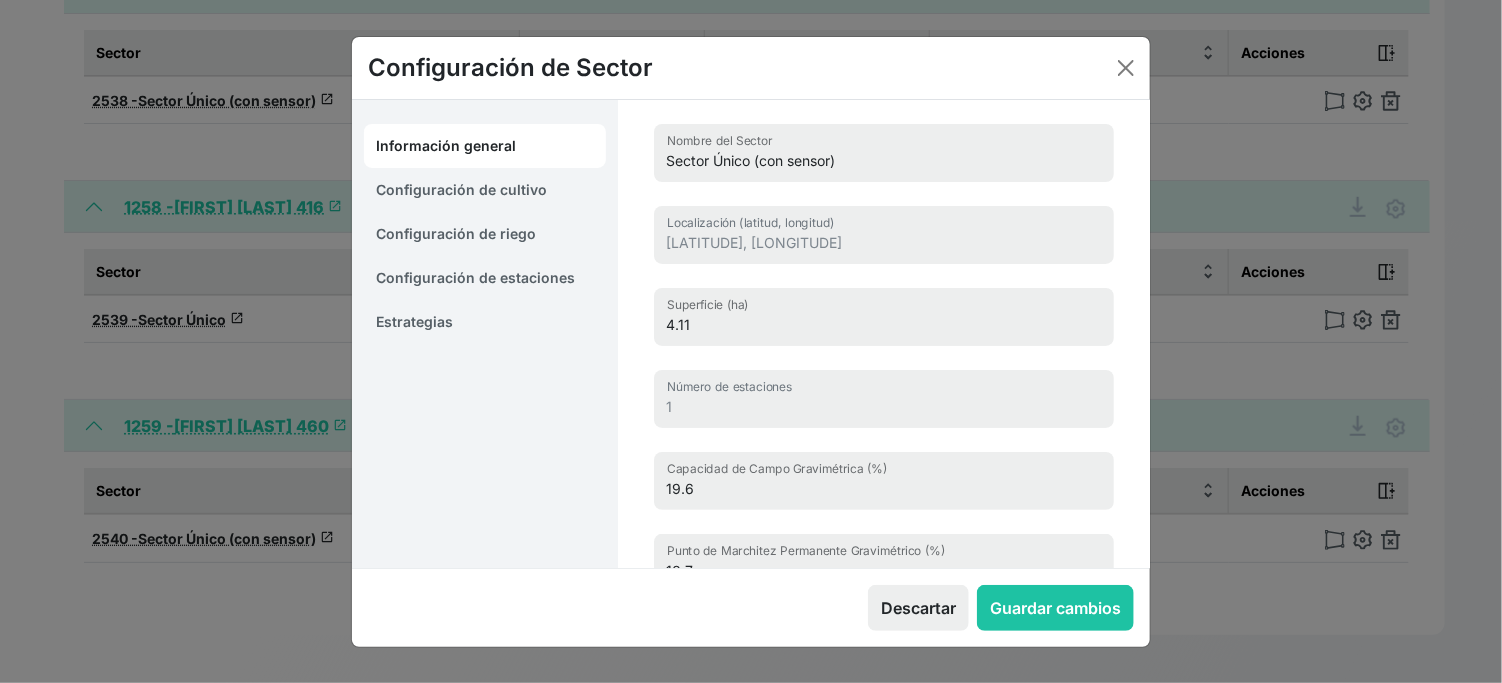 click on "Estrategias" at bounding box center [485, 322] 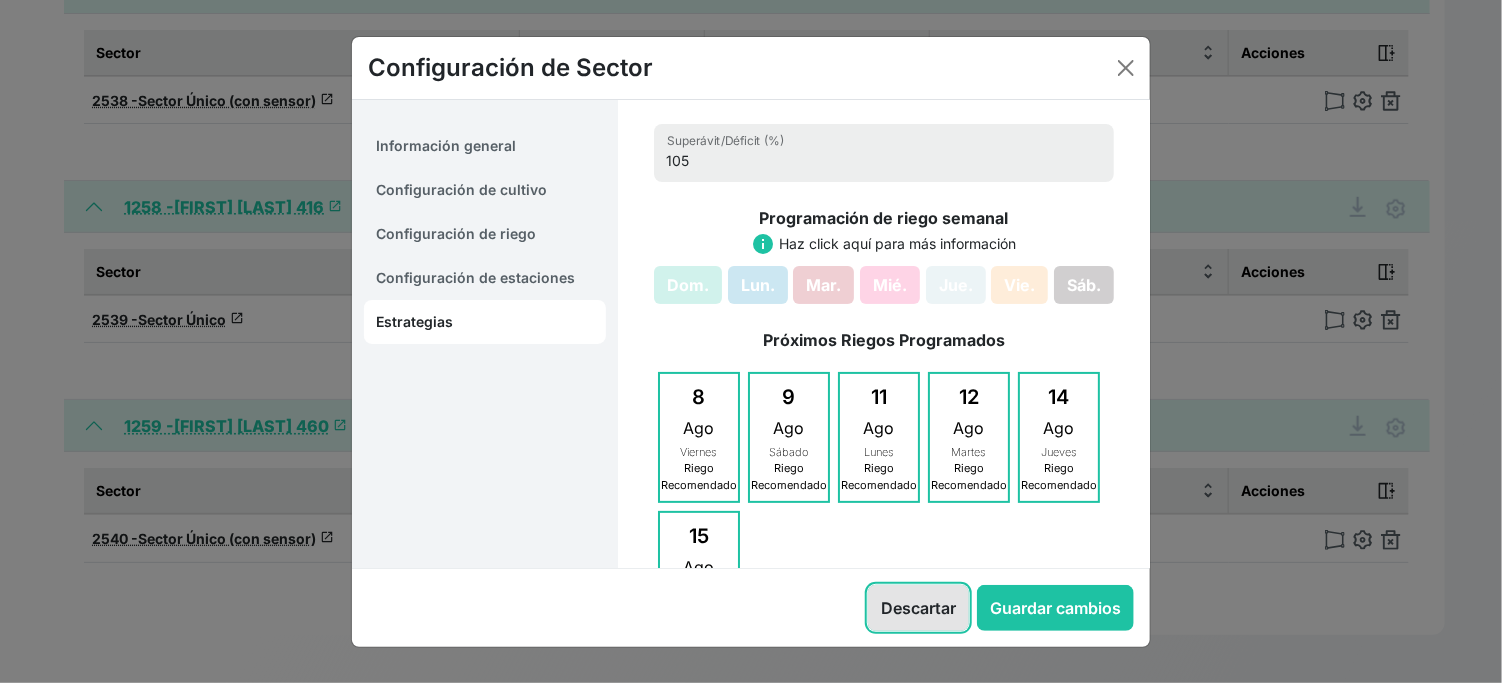 click on "Descartar" at bounding box center [918, 608] 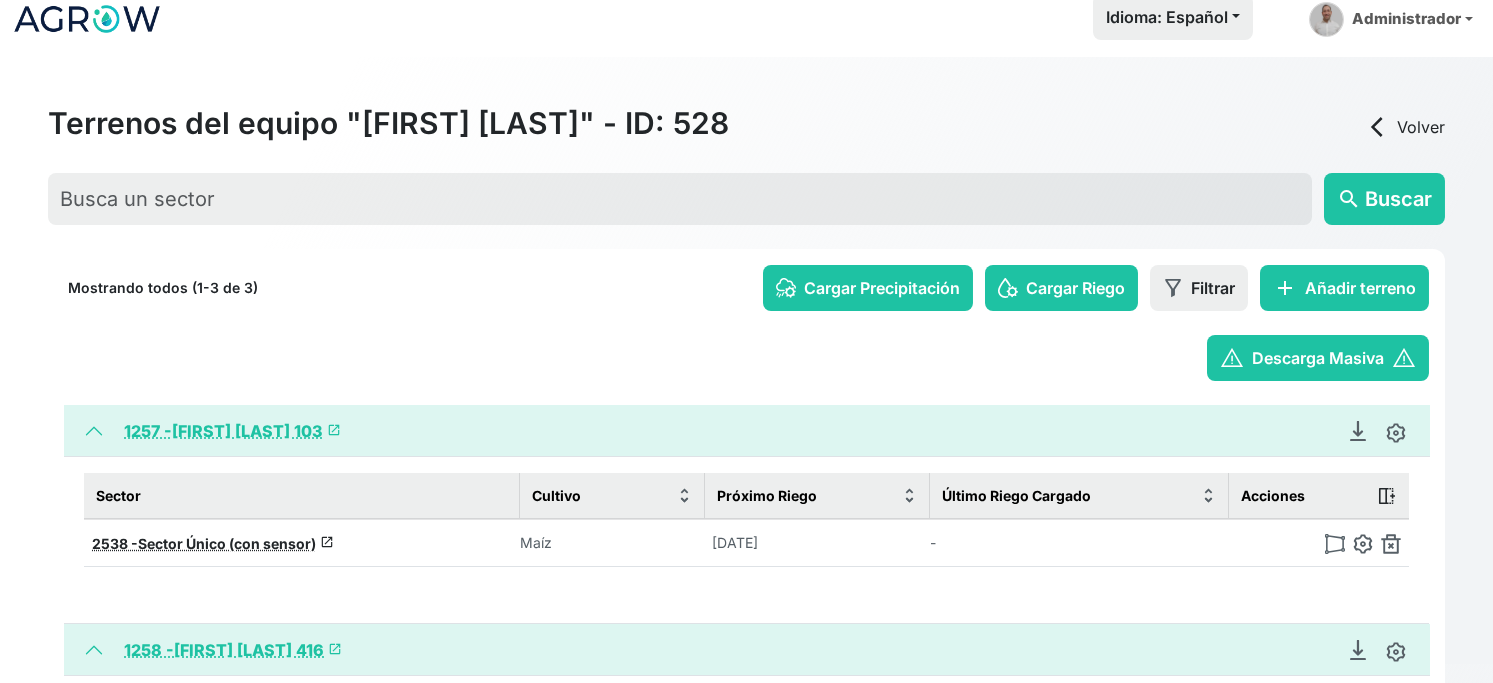 scroll, scrollTop: 0, scrollLeft: 0, axis: both 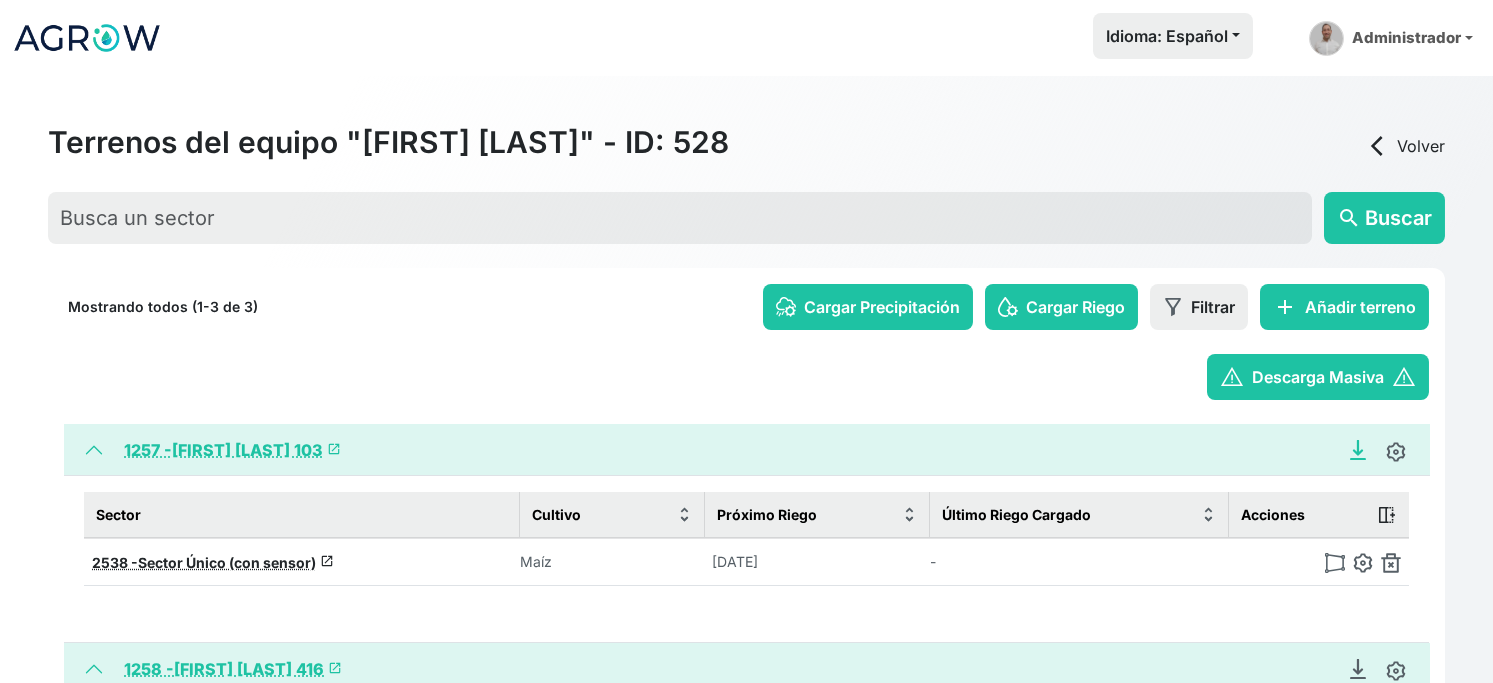 click 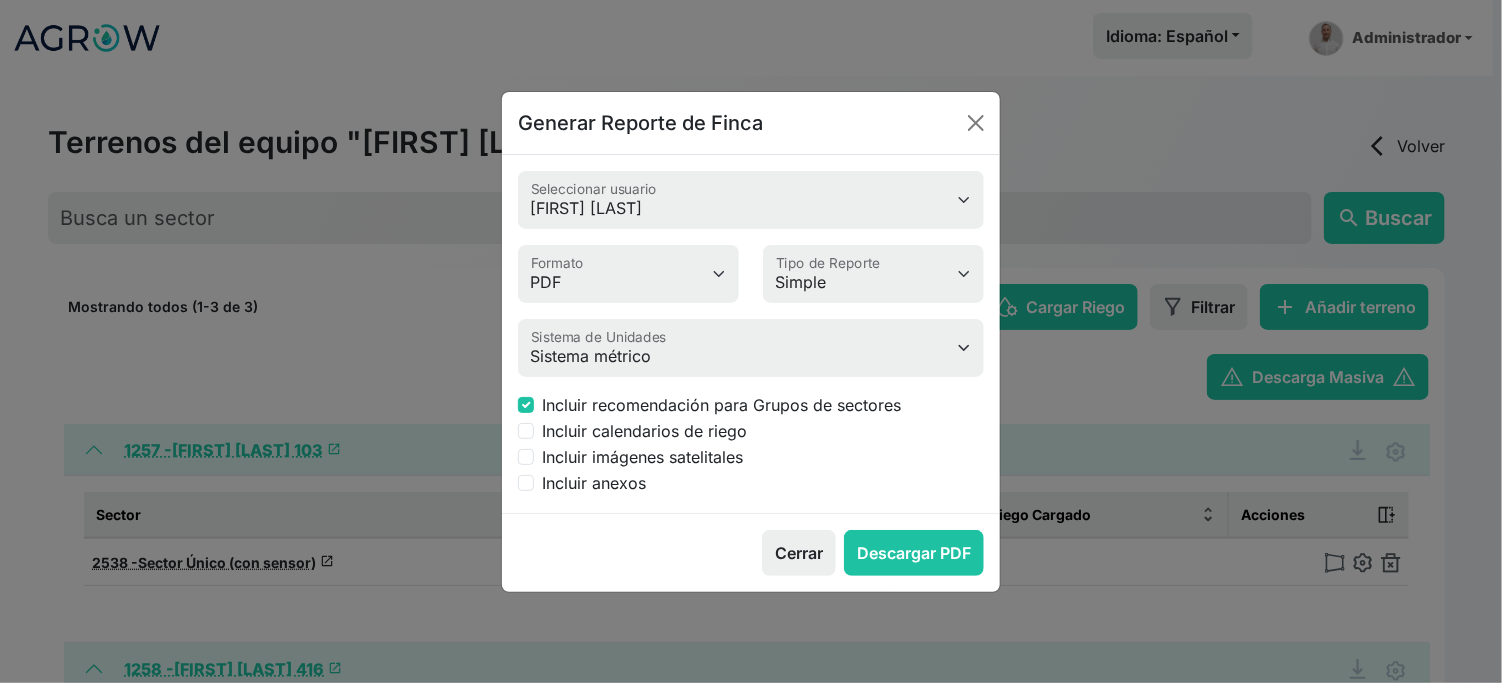 click on "Incluir calendarios de riego" at bounding box center (644, 431) 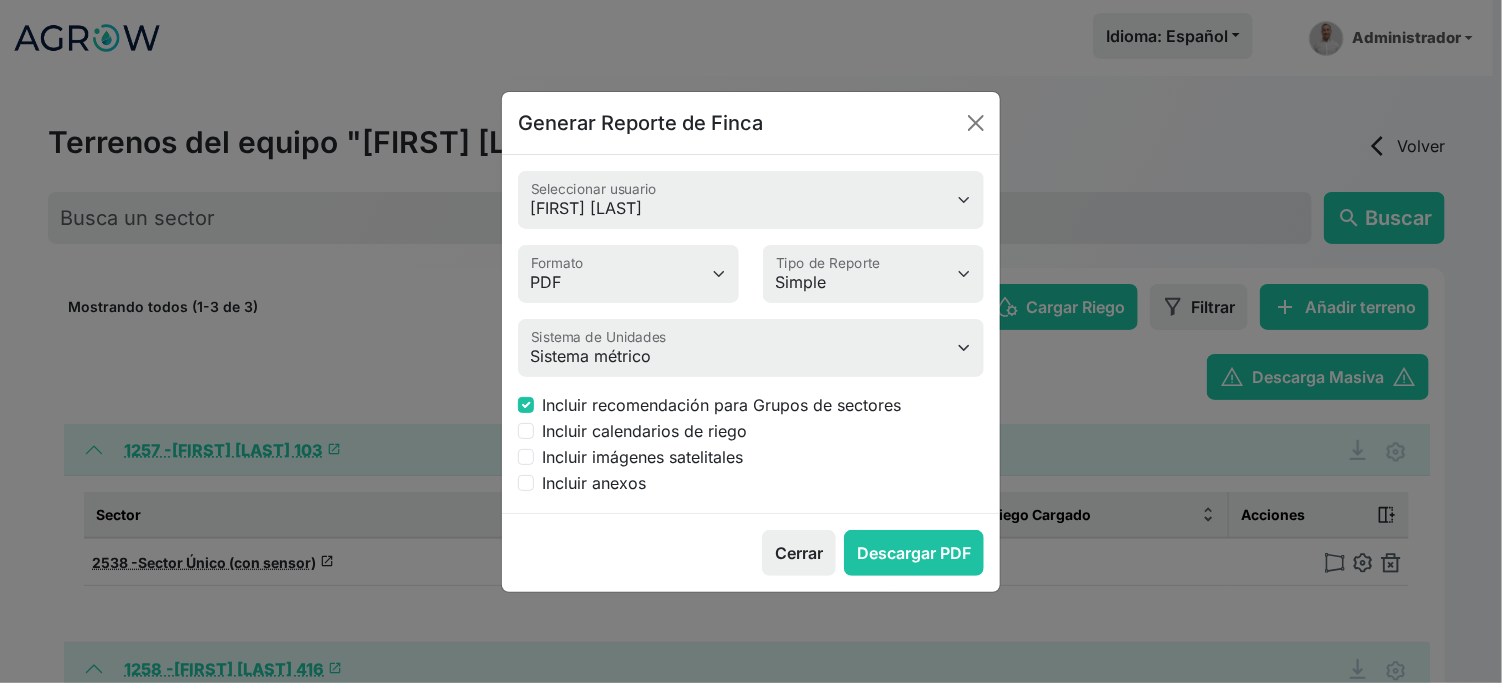 click on "Incluir calendarios de riego" at bounding box center (526, 431) 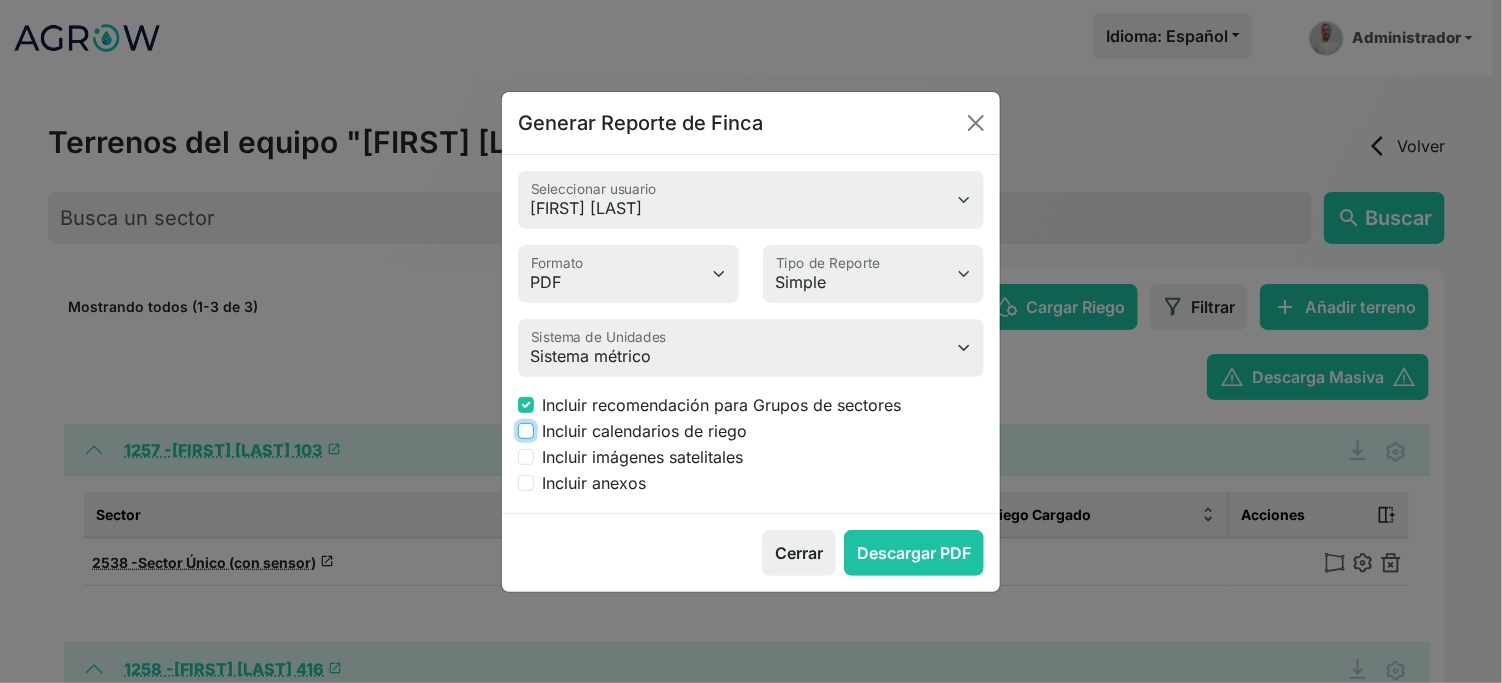 checkbox on "true" 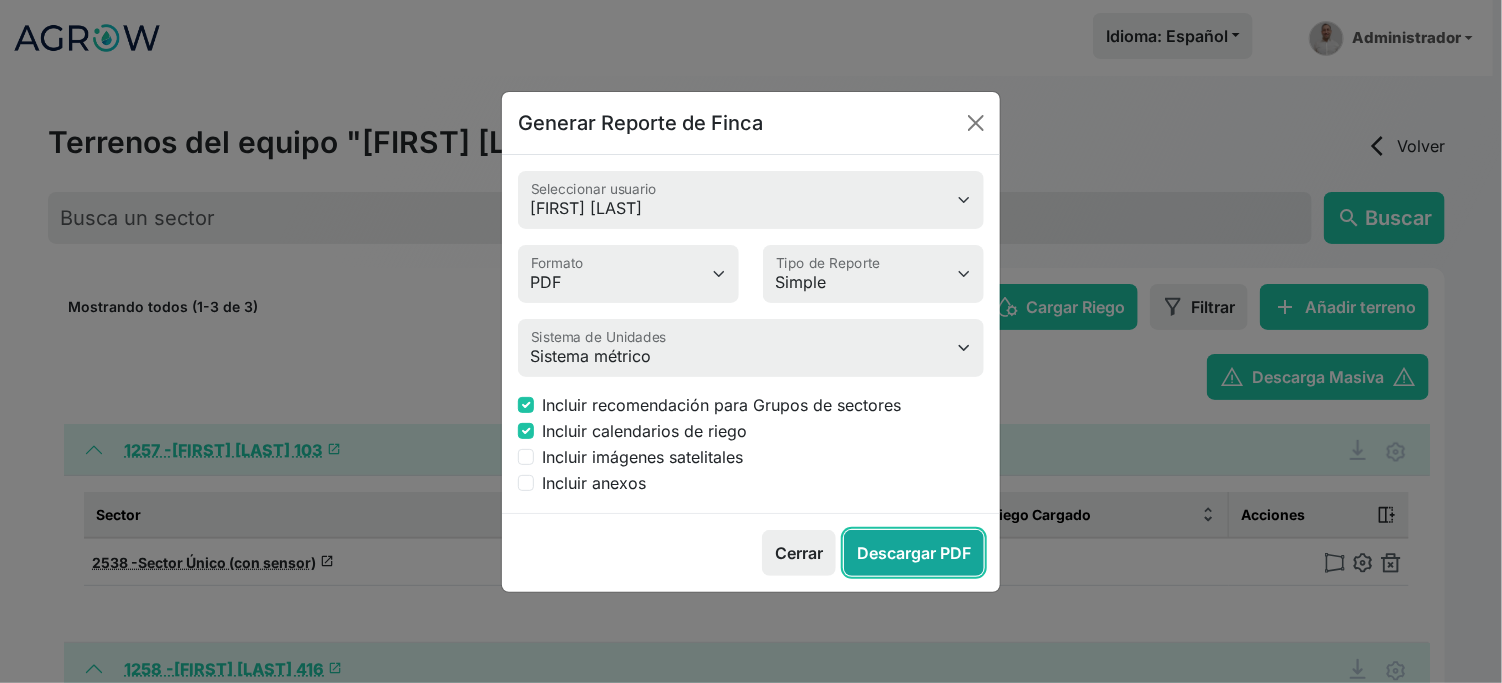 click on "Descargar PDF" at bounding box center (914, 553) 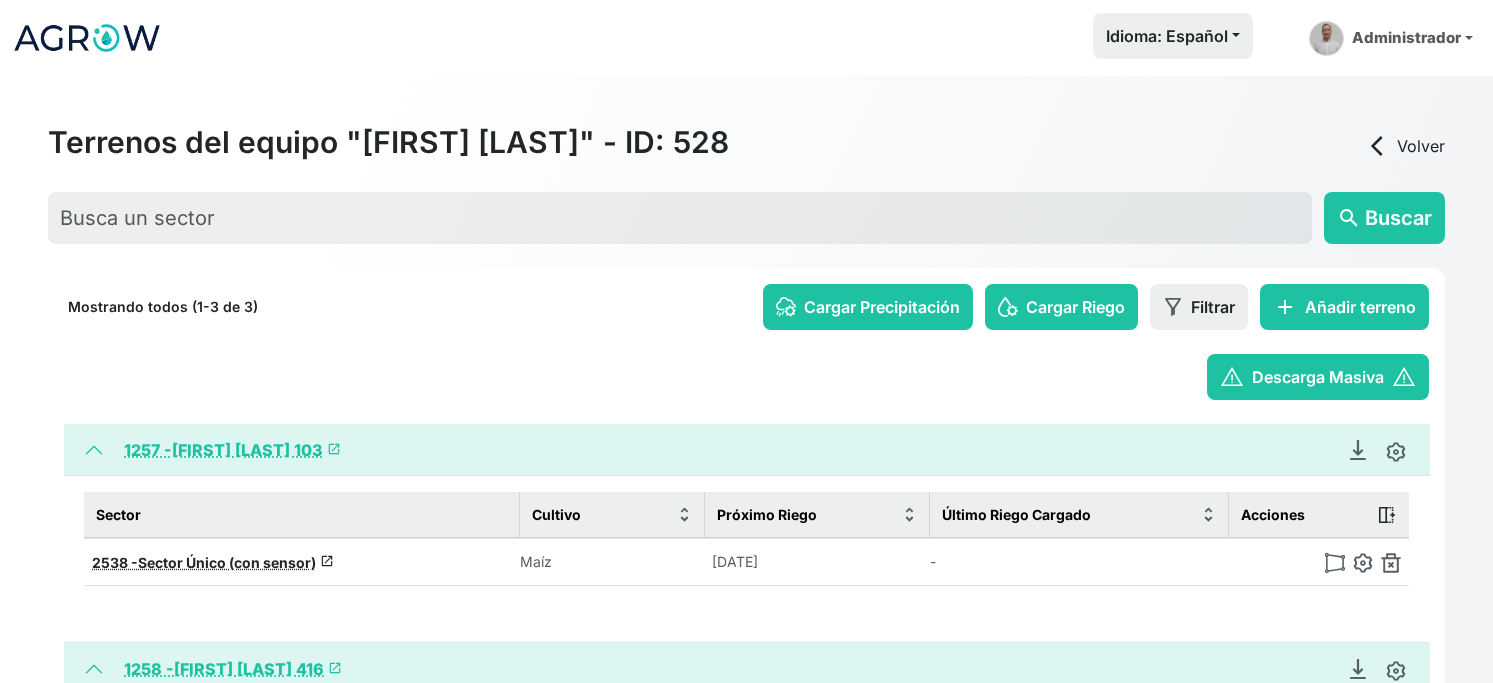 scroll, scrollTop: 110, scrollLeft: 0, axis: vertical 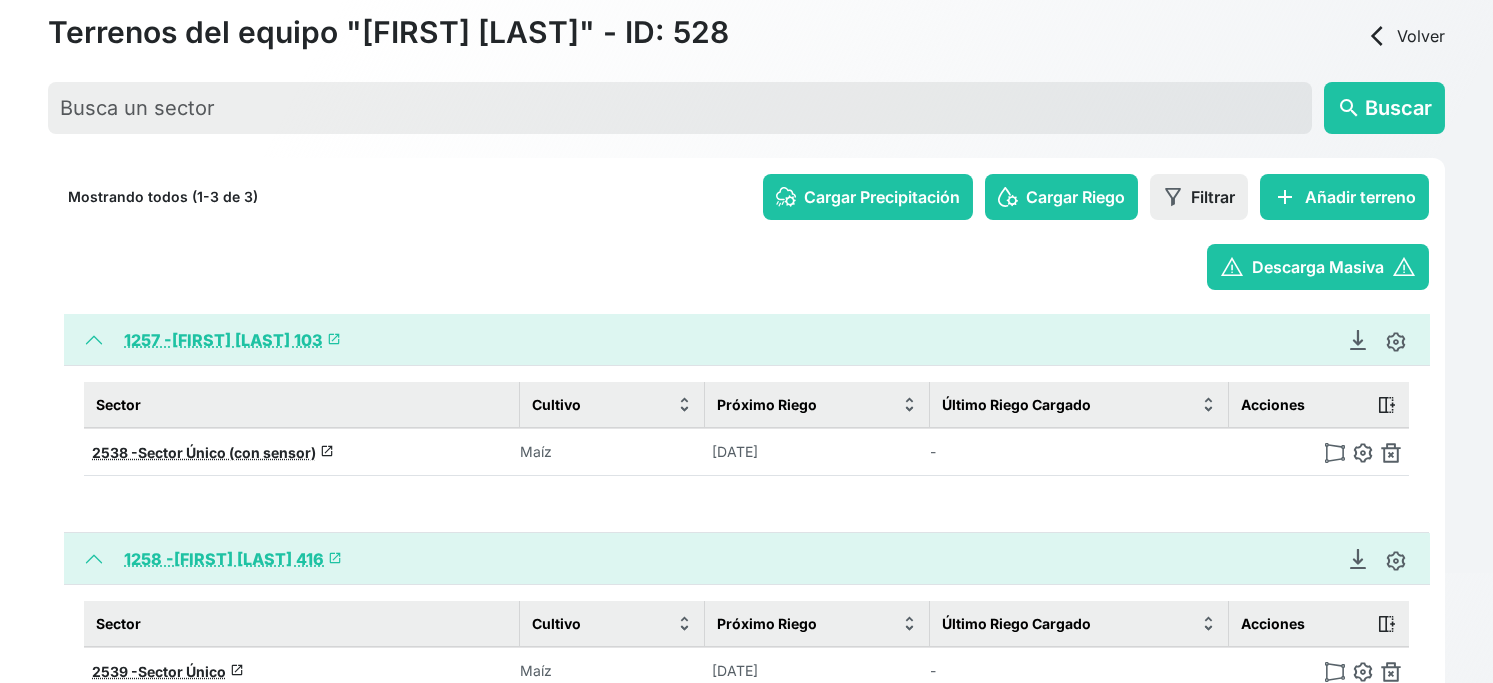 click on "Terrenos del equipo "[FIRST] [LAST]" - ID: 528
arrow_back_ios  Volver  search  Buscar  Mostrando todos (1-3 de 3)  Cargar Precipitación Cargar Riego Filtrar   add   Añadir terreno   warning   Descarga Masiva   warning  1257 -   [FIRST] [LAST] 103   launch   Generar Reporte de Finca   [FIRST] [LAST]  Seleccionar usuario  PDF   MS Word  Formato  Simple   Avanzado  Tipo de Reporte  Sistema métrico   Sistema imperial  Sistema de Unidades  Incluir recomendación para Grupos de sectores   Incluir calendarios de riego   Incluir imágenes satelitales   Incluir anexos   Cerrar   Descargar PDF  Sector Cultivo Próximo Riego Último Riego Cargado Acciones 2538 -  Sector Único (con sensor)  launch   Maíz   08-08-2025   -   1258 -   [FIRST] [LAST] 416   launch   Generar Reporte de Finca   [FIRST] [LAST]  Seleccionar usuario  PDF   MS Word  Formato  Simple   Avanzado  Tipo de Reporte  Sistema métrico   Sistema imperial  Sistema de Unidades  Incluir recomendación para Grupos de sectores   Incluir calendarios de riego   Cerrar   -" 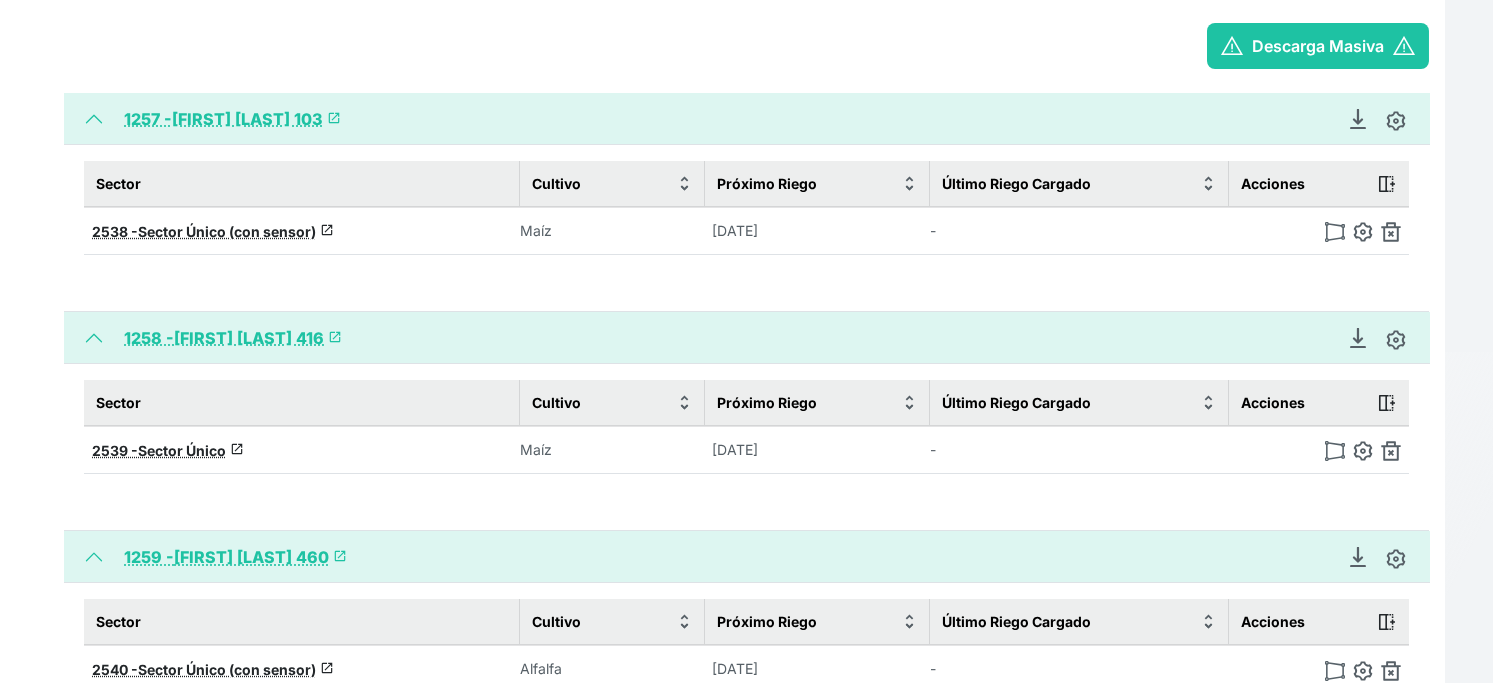 scroll, scrollTop: 333, scrollLeft: 0, axis: vertical 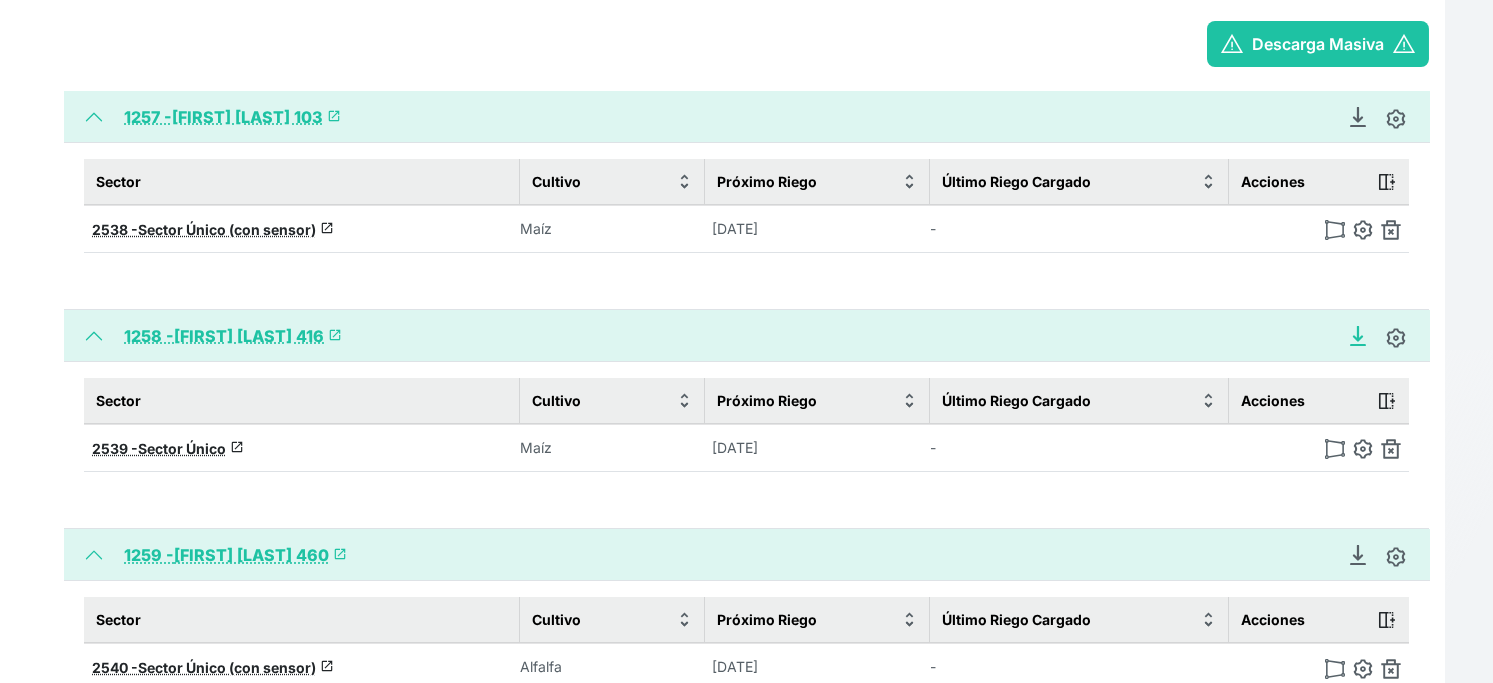 click 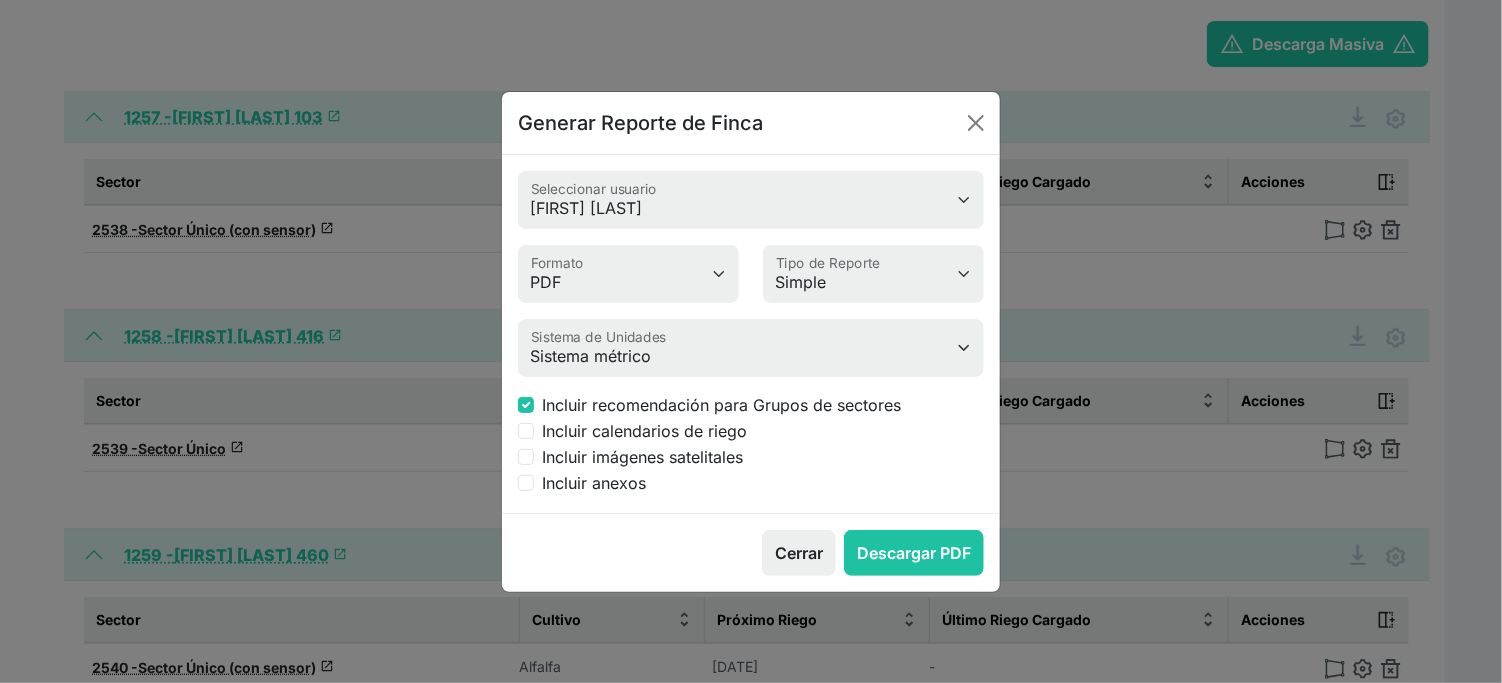 click on "Incluir calendarios de riego" at bounding box center (644, 431) 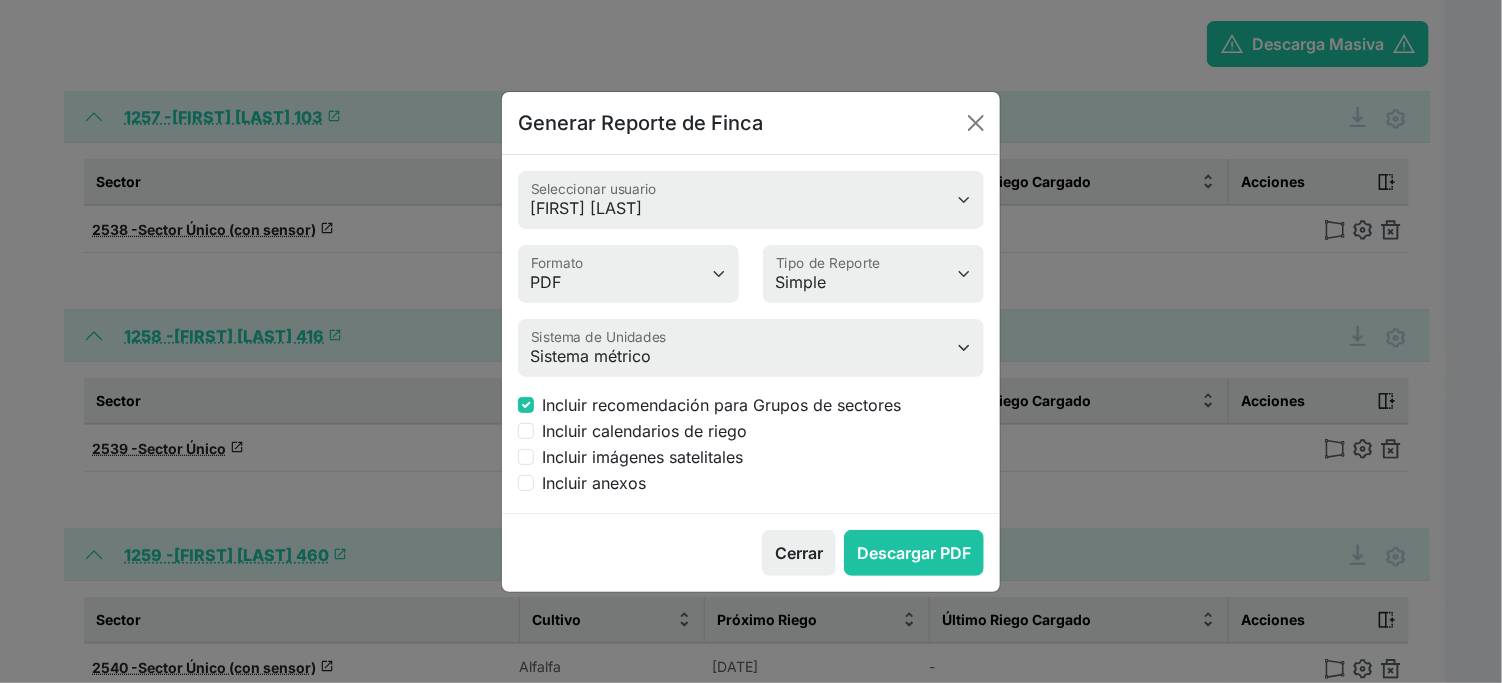 click on "Incluir calendarios de riego" at bounding box center (526, 431) 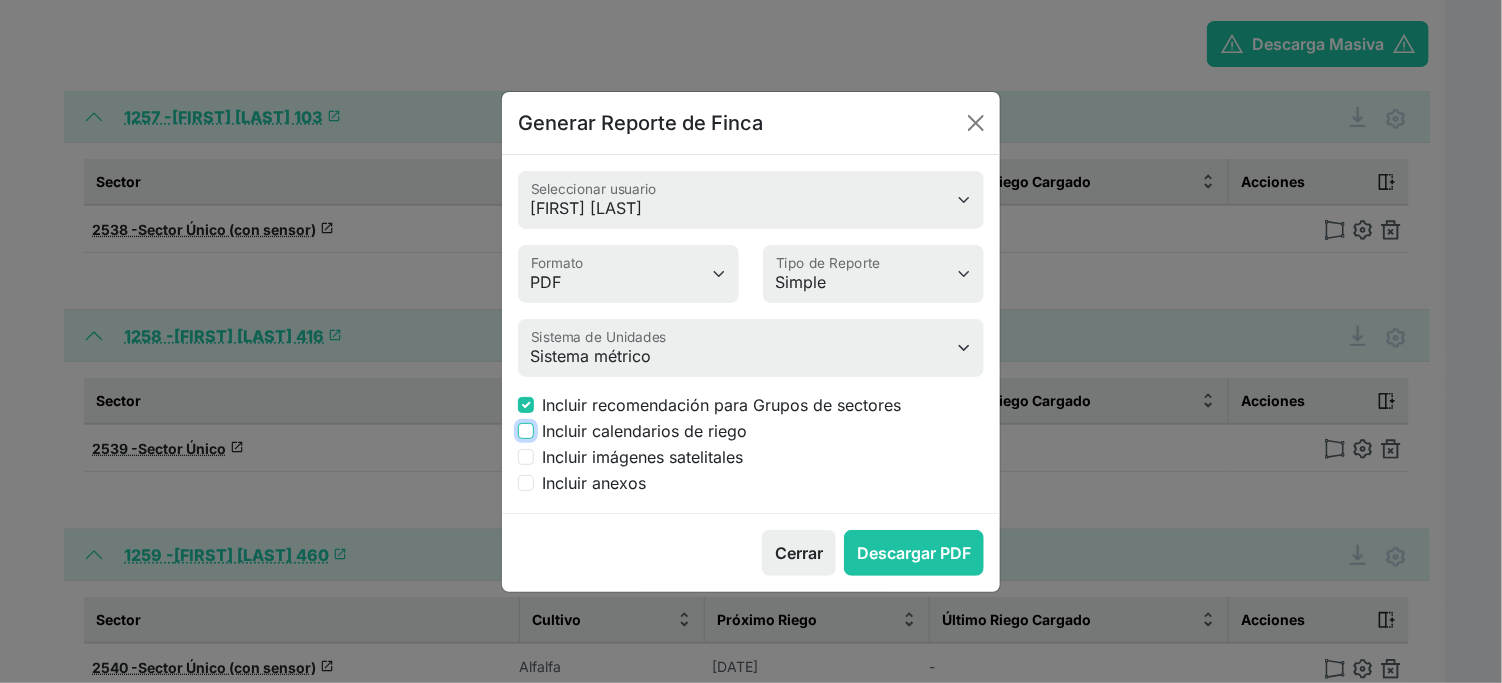 checkbox on "true" 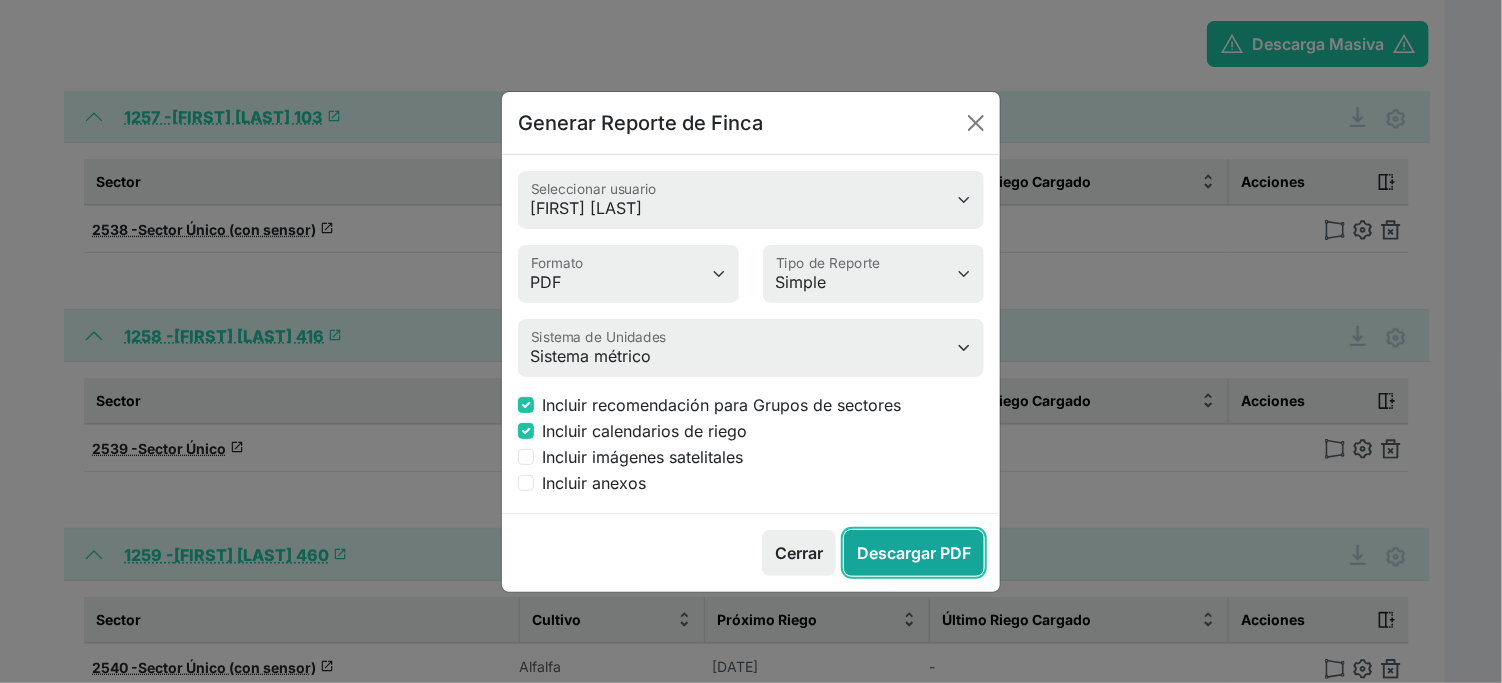 click on "Descargar PDF" at bounding box center [914, 553] 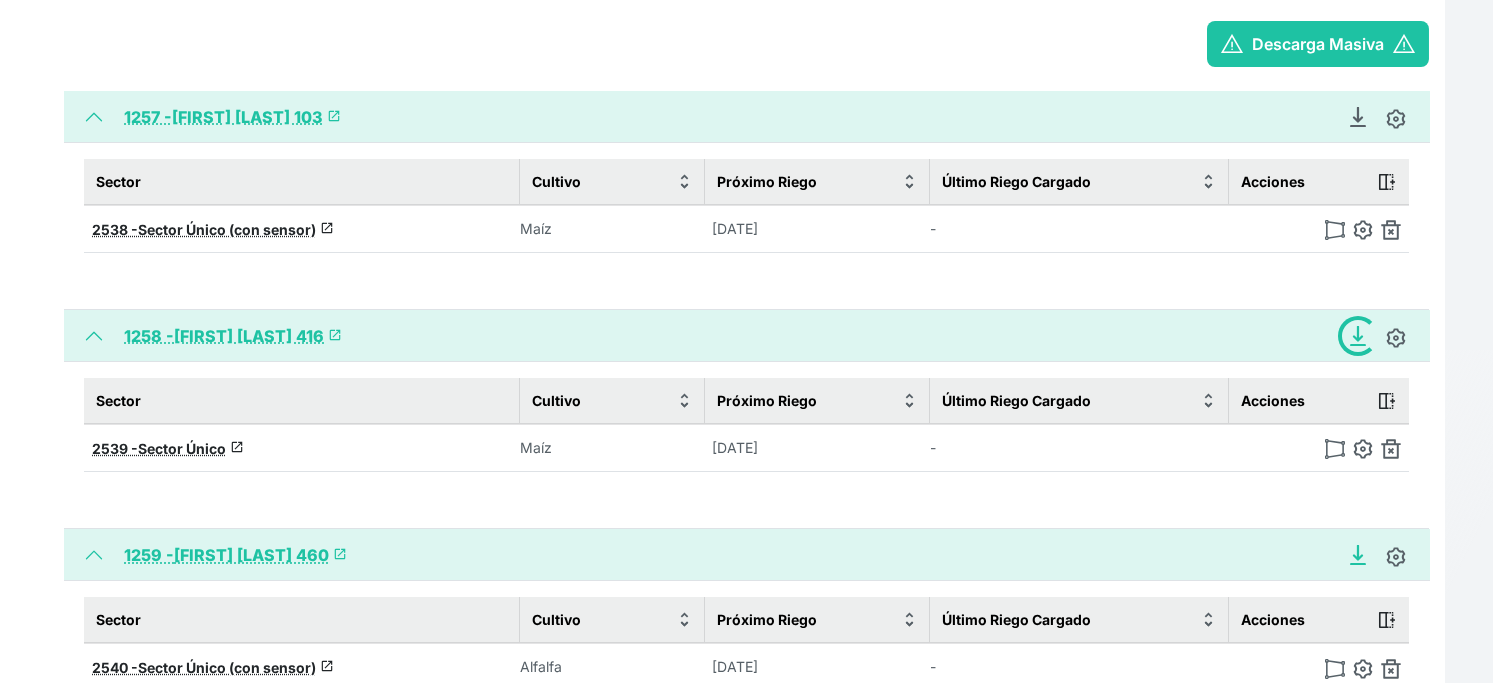 click 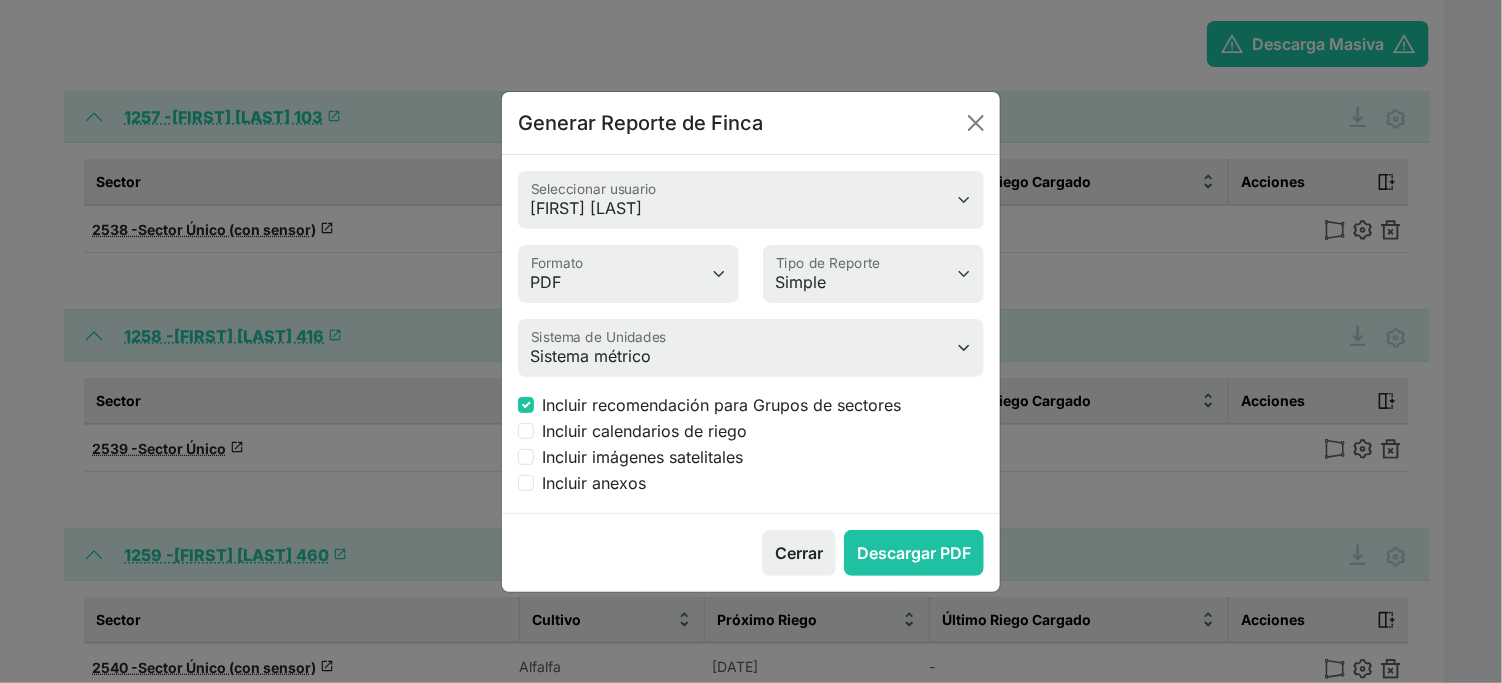 click on "Incluir calendarios de riego" at bounding box center [644, 431] 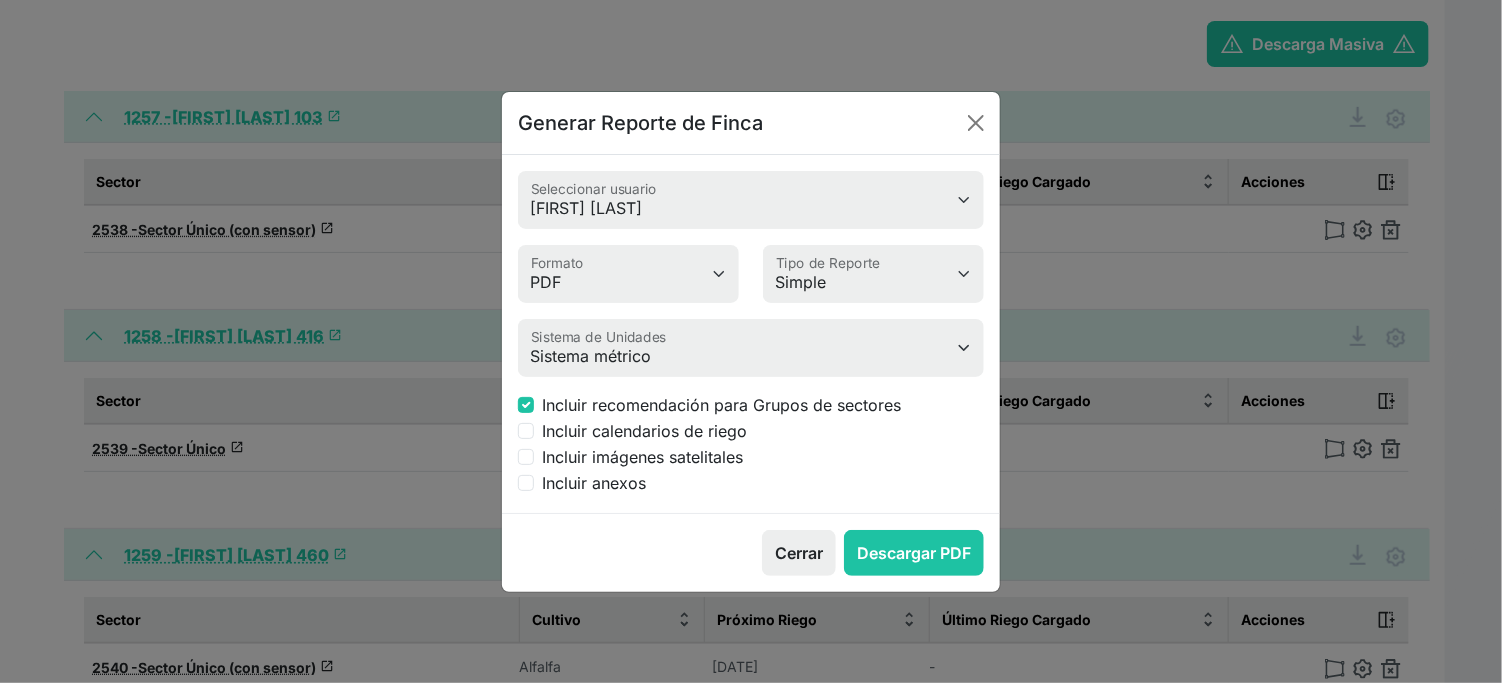 click on "Incluir calendarios de riego" at bounding box center (526, 431) 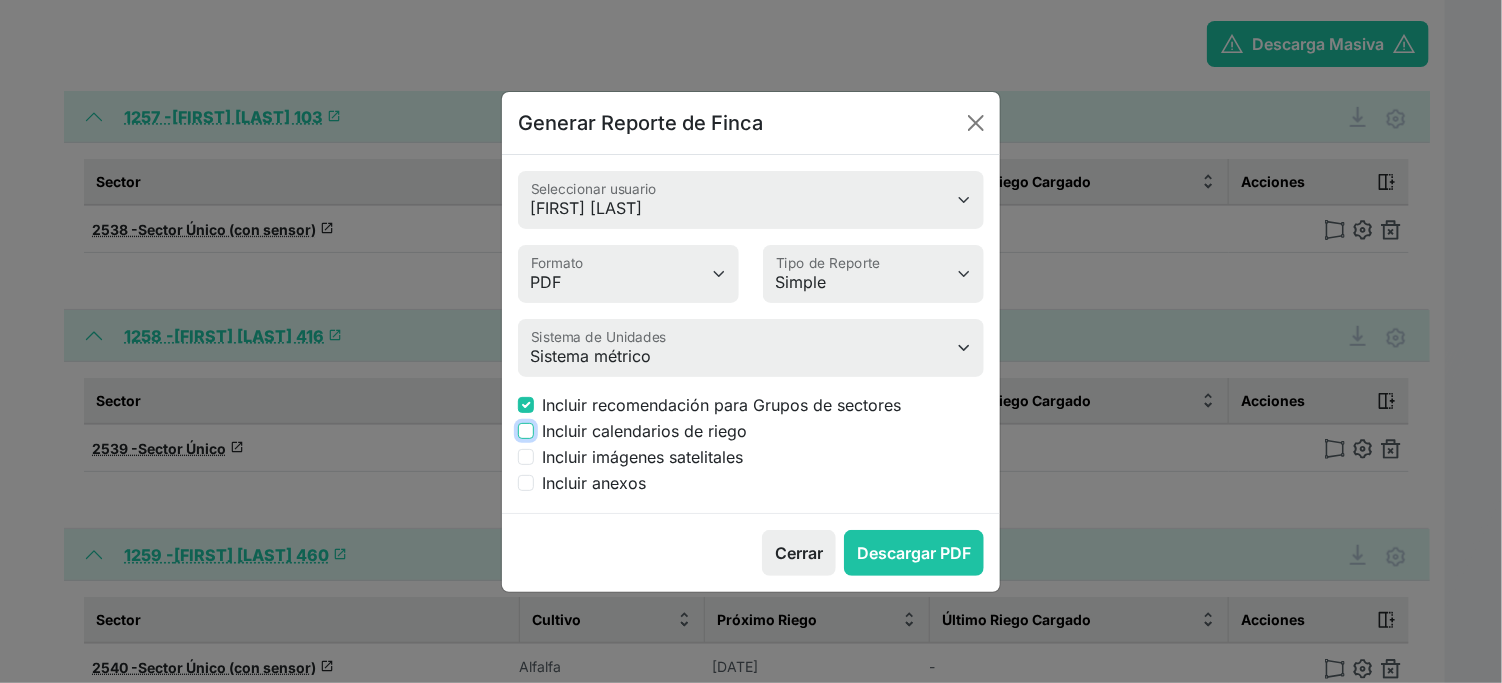 checkbox on "true" 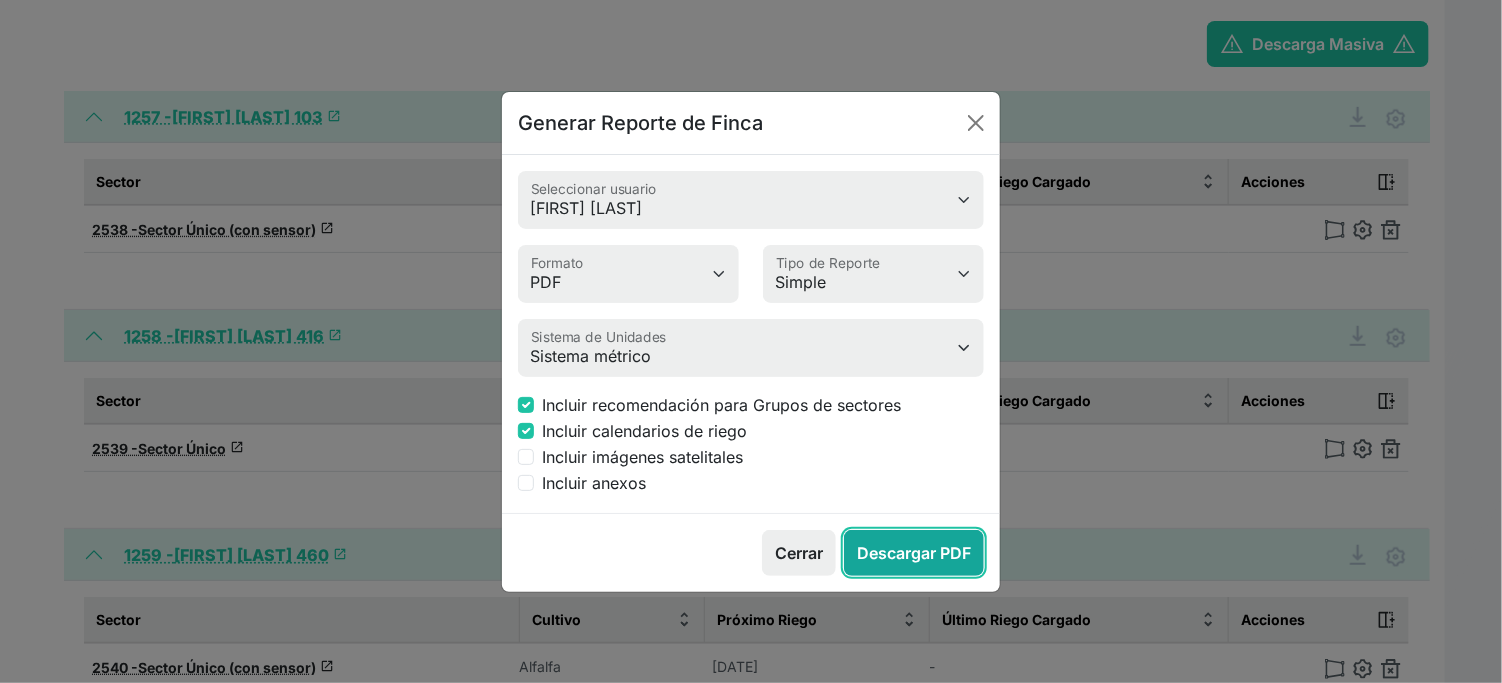 click on "Descargar PDF" at bounding box center (914, 553) 